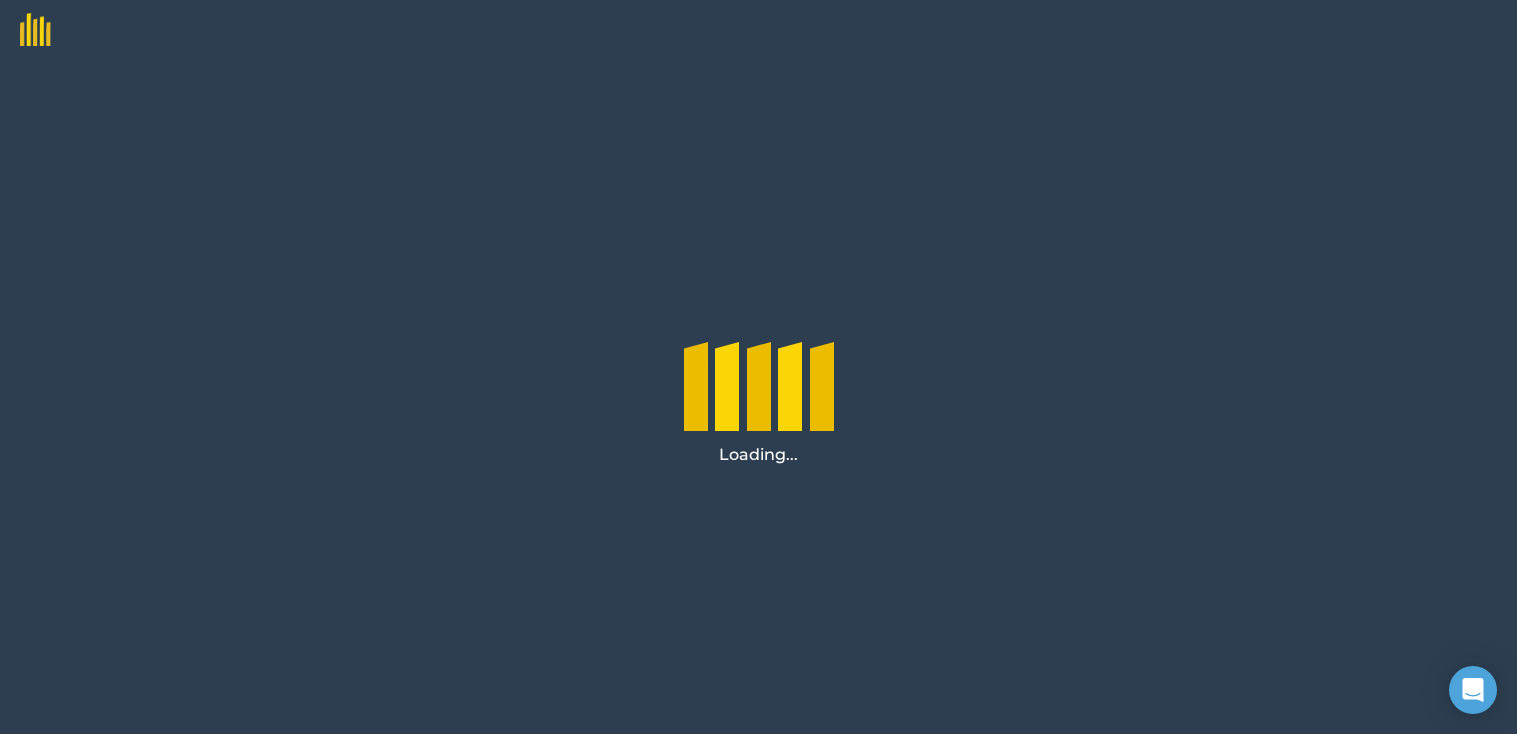 scroll, scrollTop: 0, scrollLeft: 0, axis: both 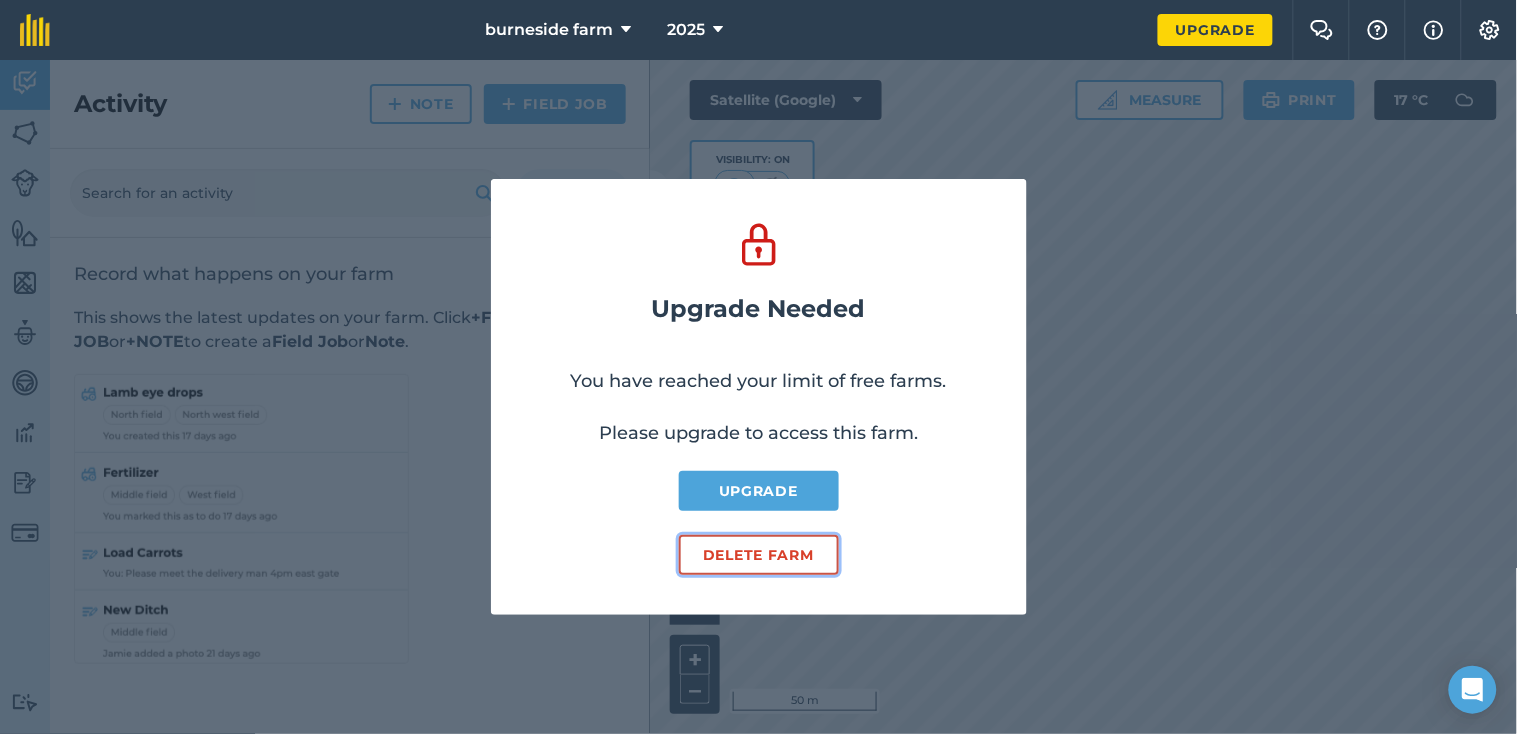 click on "Delete farm" at bounding box center [759, 555] 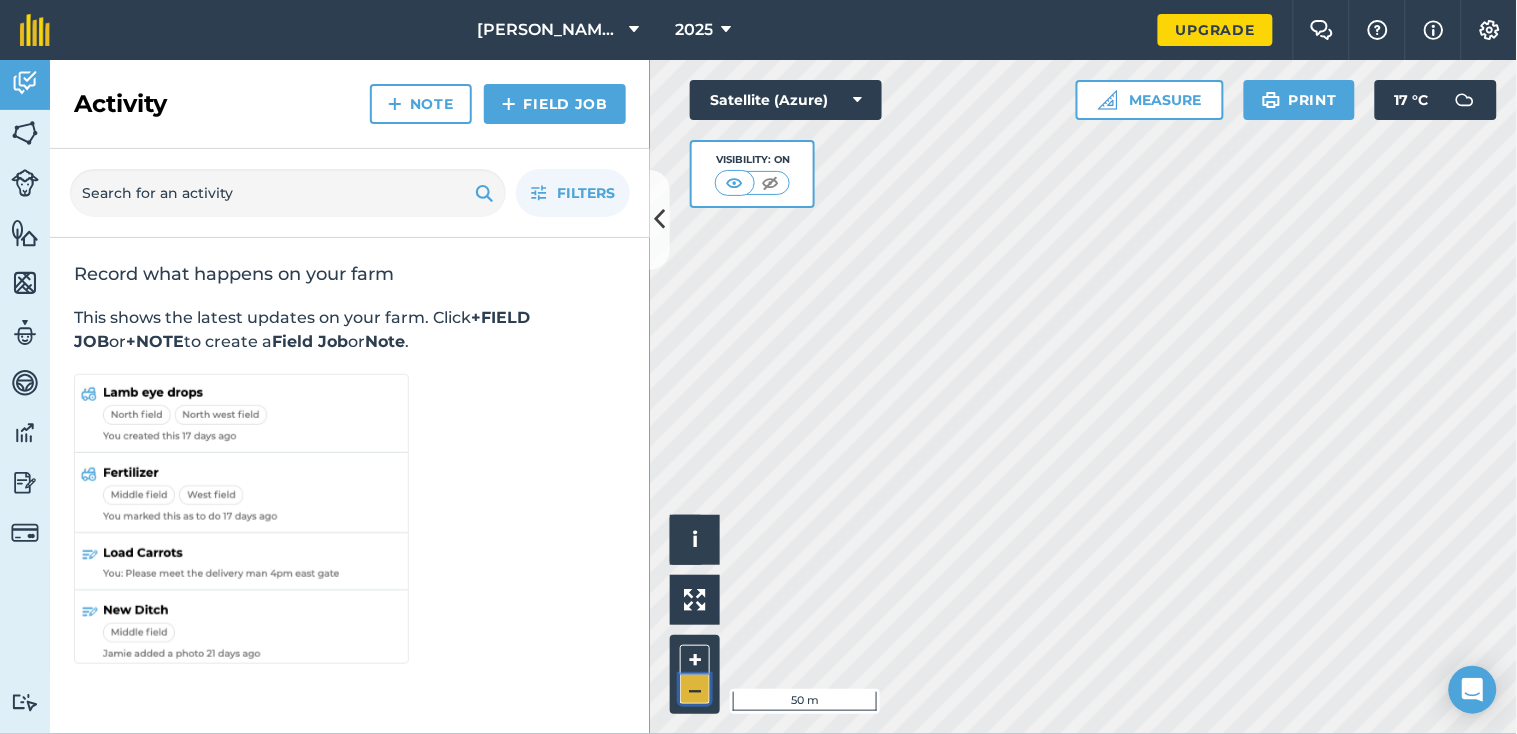 click on "–" at bounding box center [695, 689] 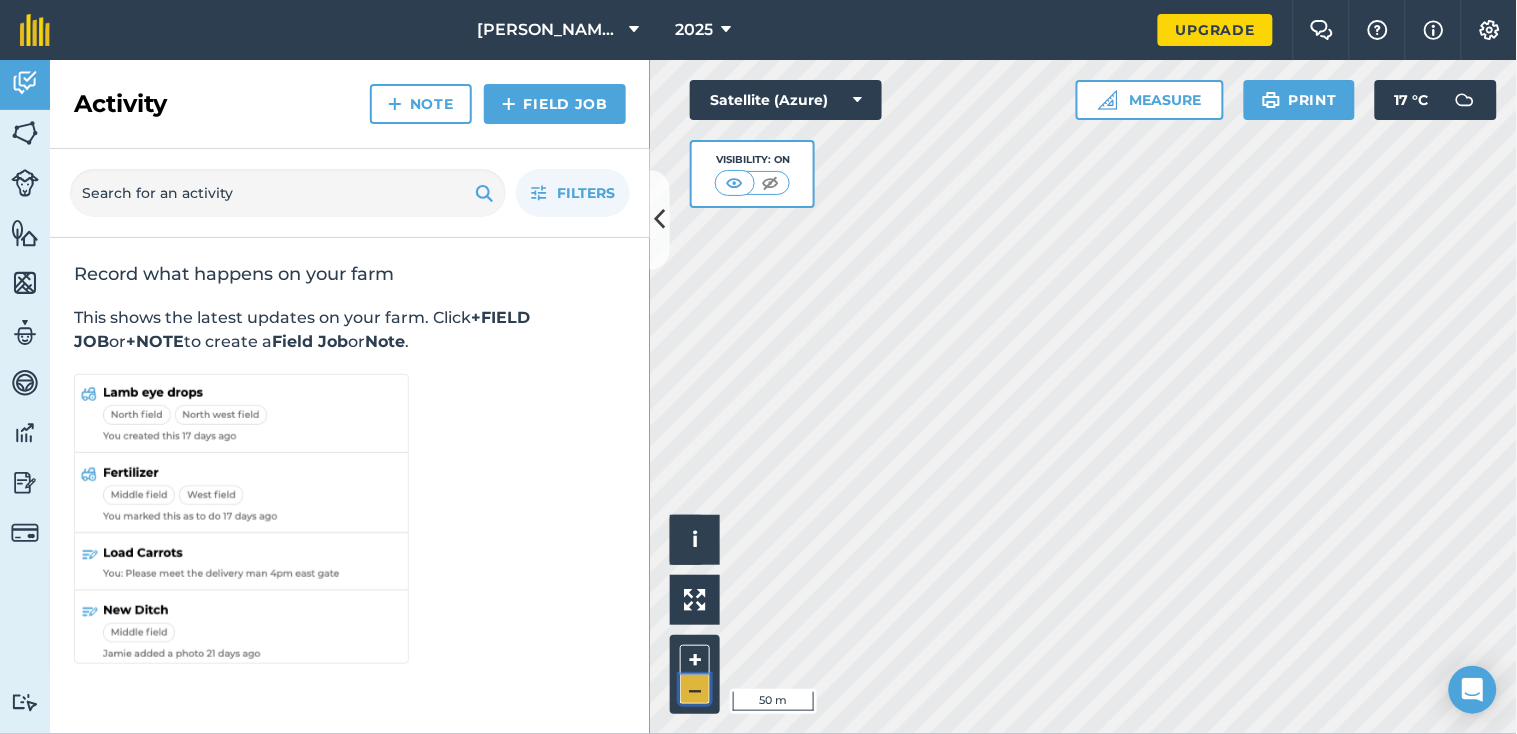 click on "–" at bounding box center (695, 689) 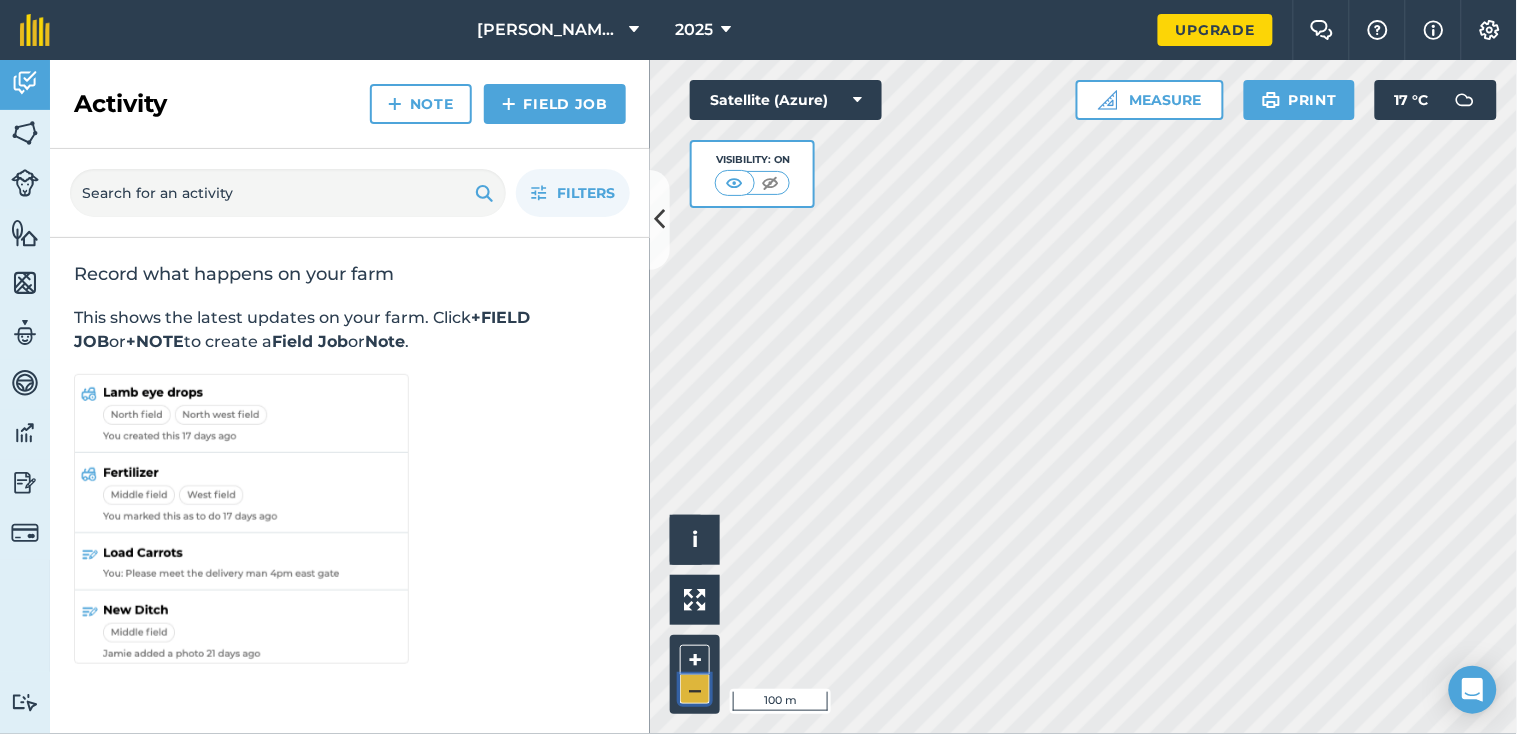 click on "–" at bounding box center (695, 689) 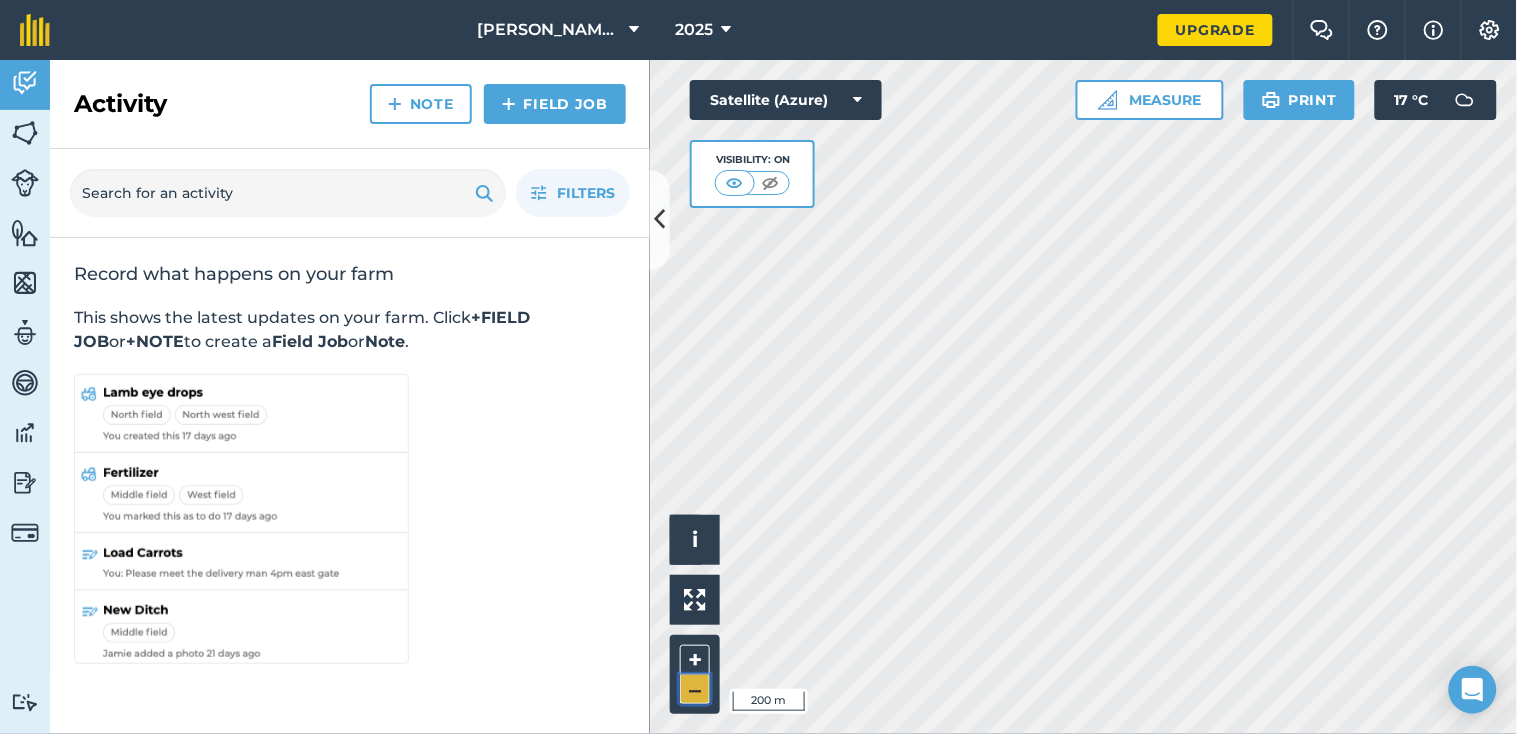 click on "–" at bounding box center [695, 689] 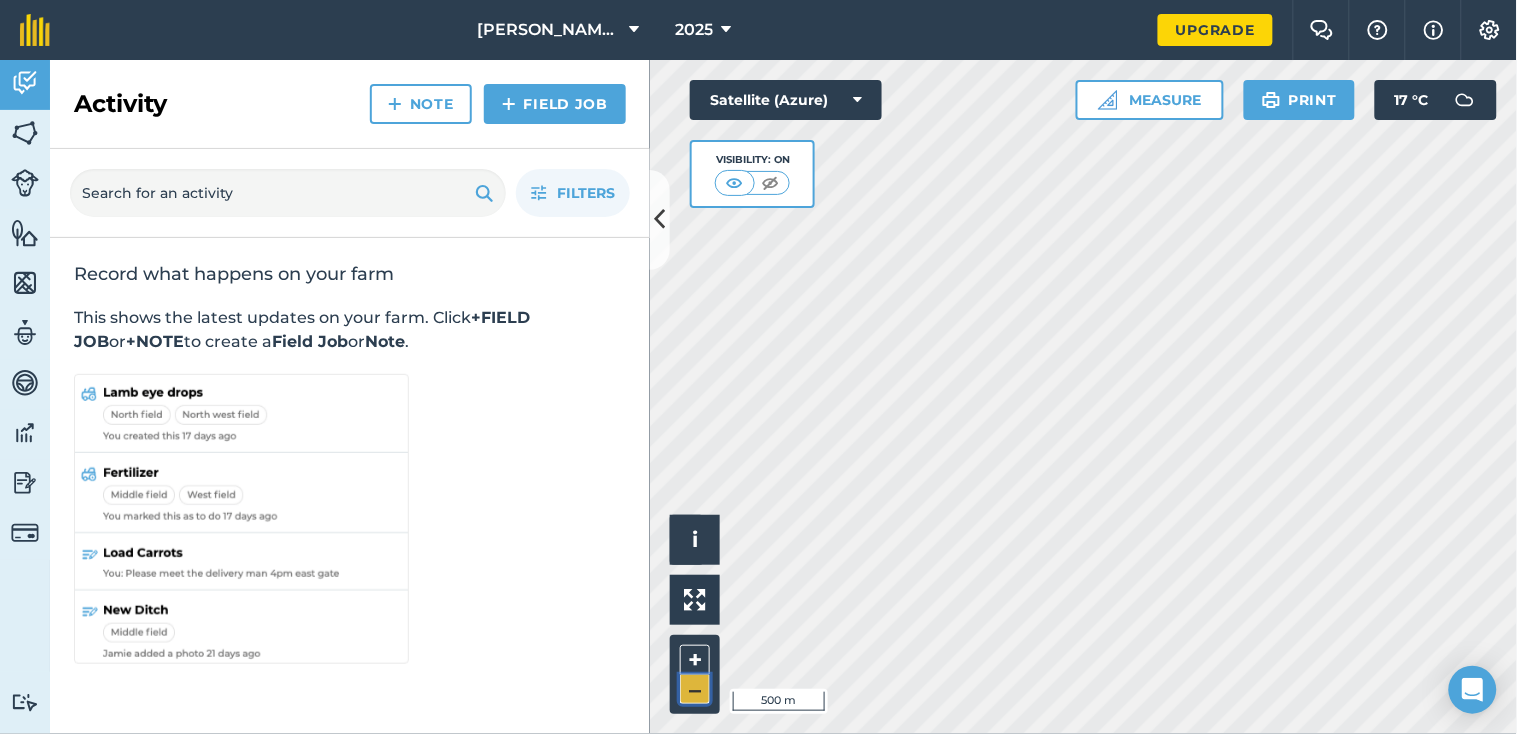 click on "–" at bounding box center [695, 689] 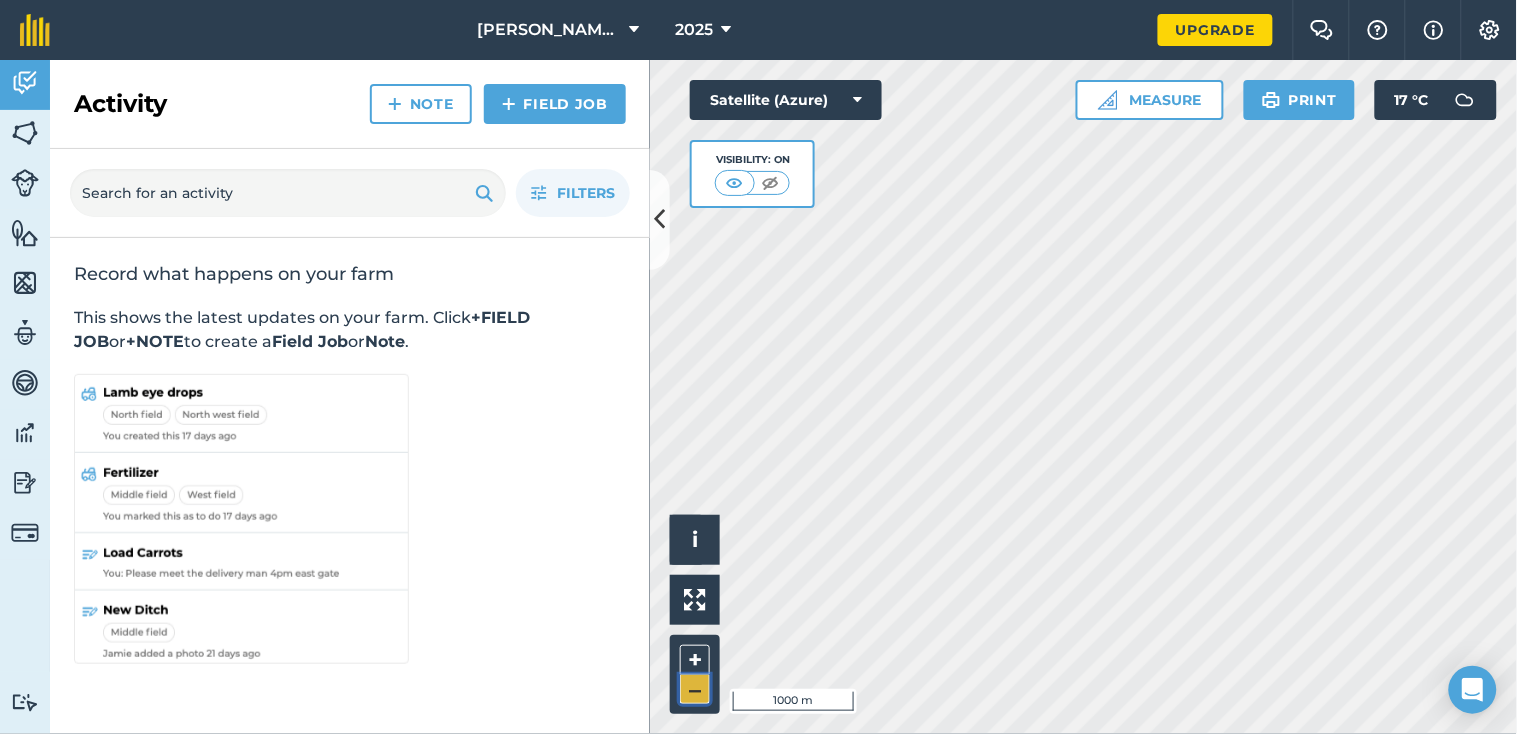 click on "–" at bounding box center [695, 689] 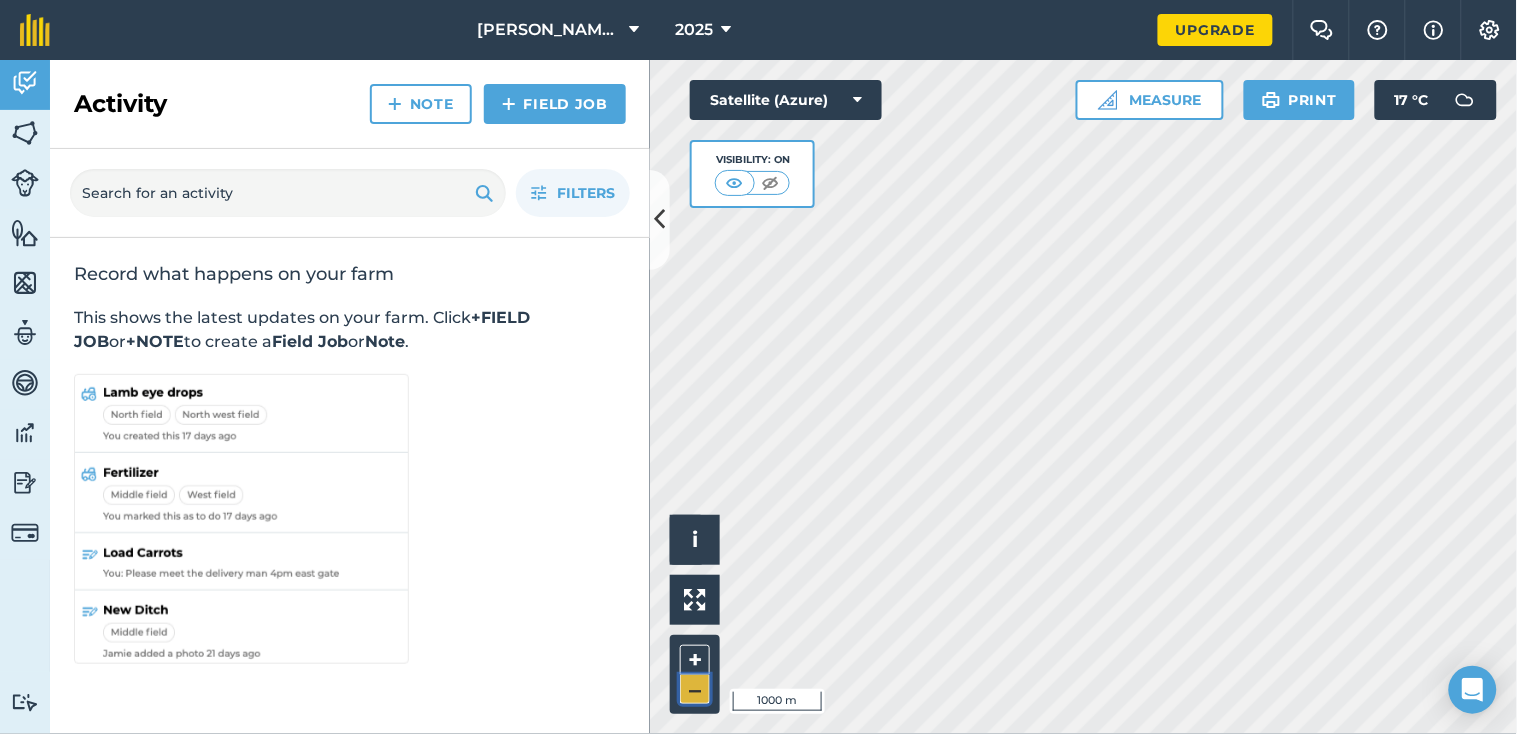 click on "–" at bounding box center (695, 689) 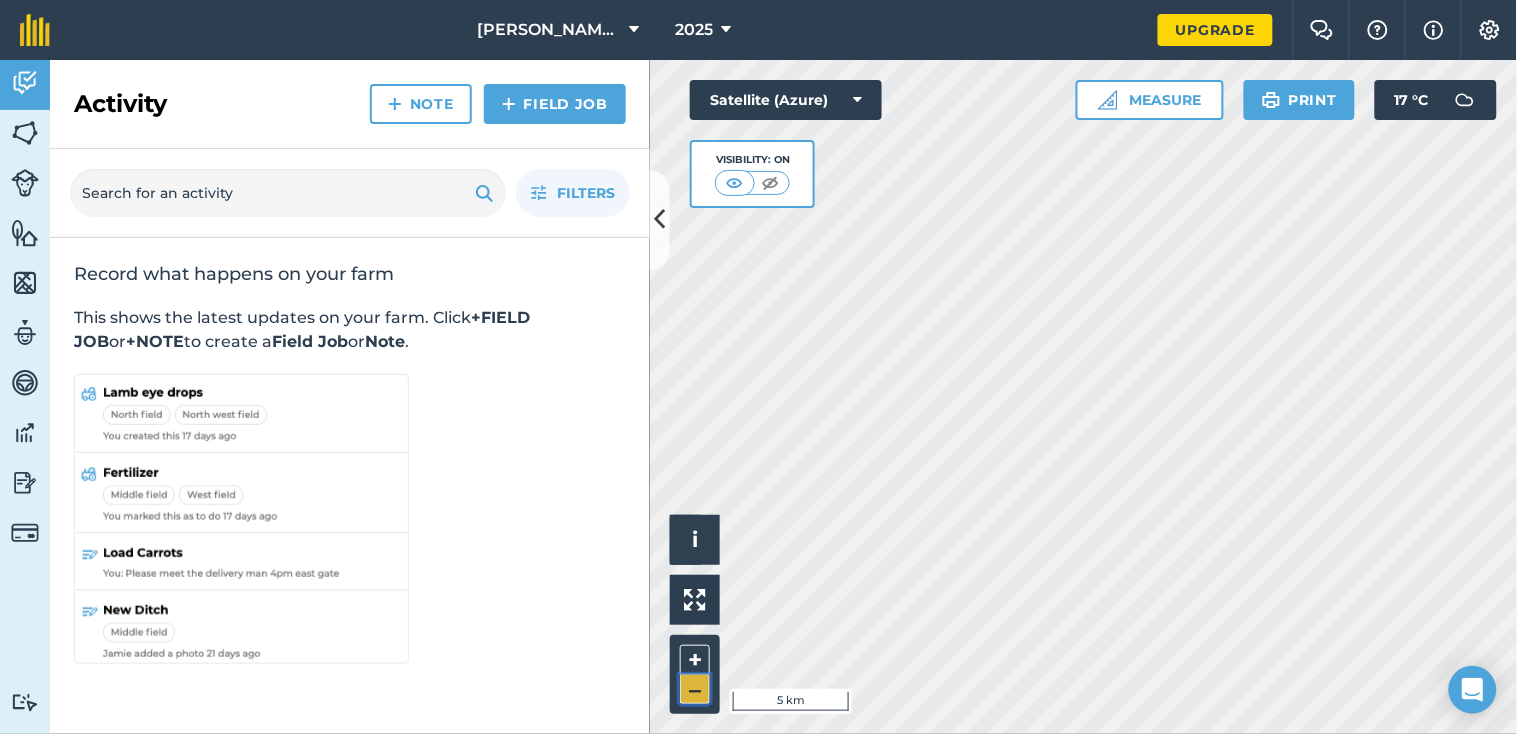 click on "–" at bounding box center [695, 689] 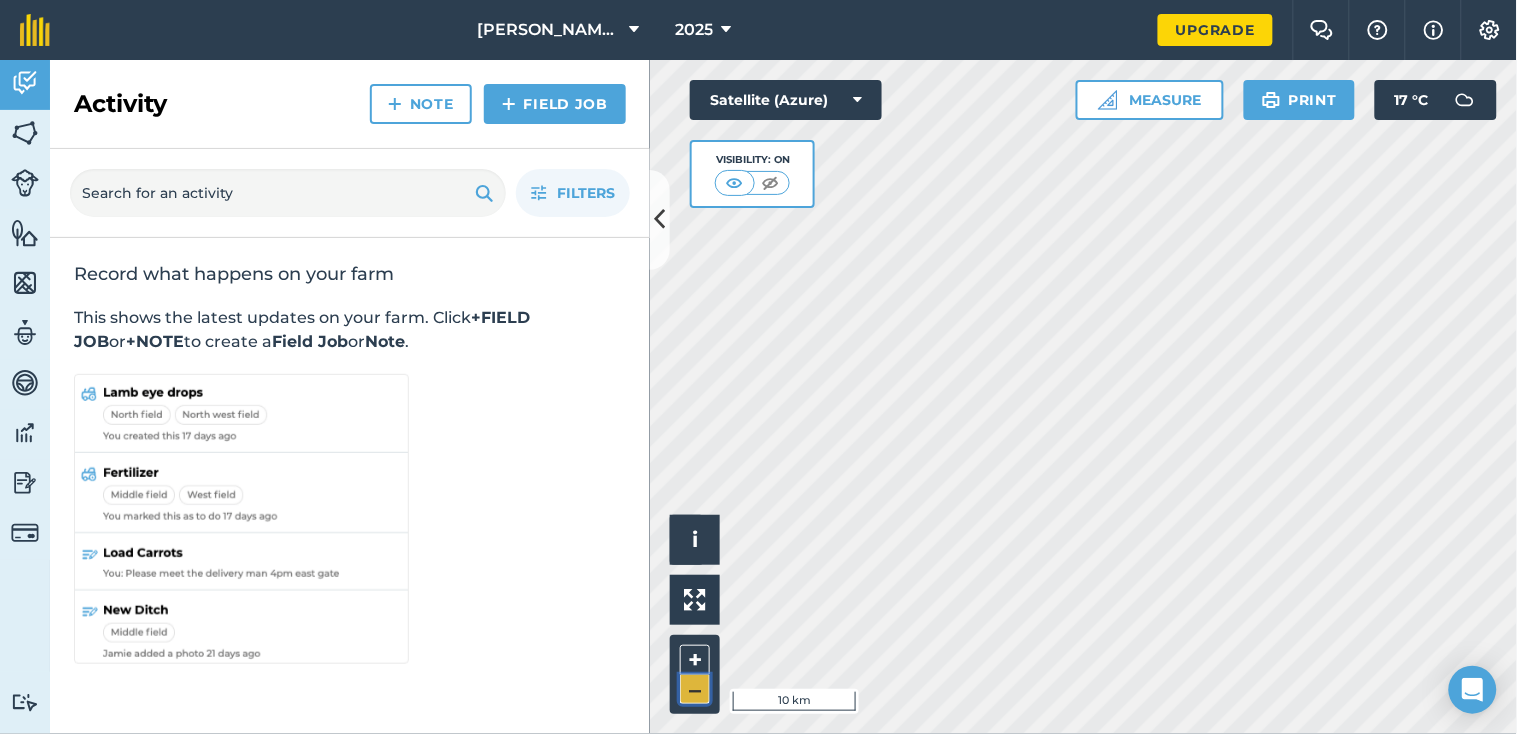 click on "–" at bounding box center (695, 689) 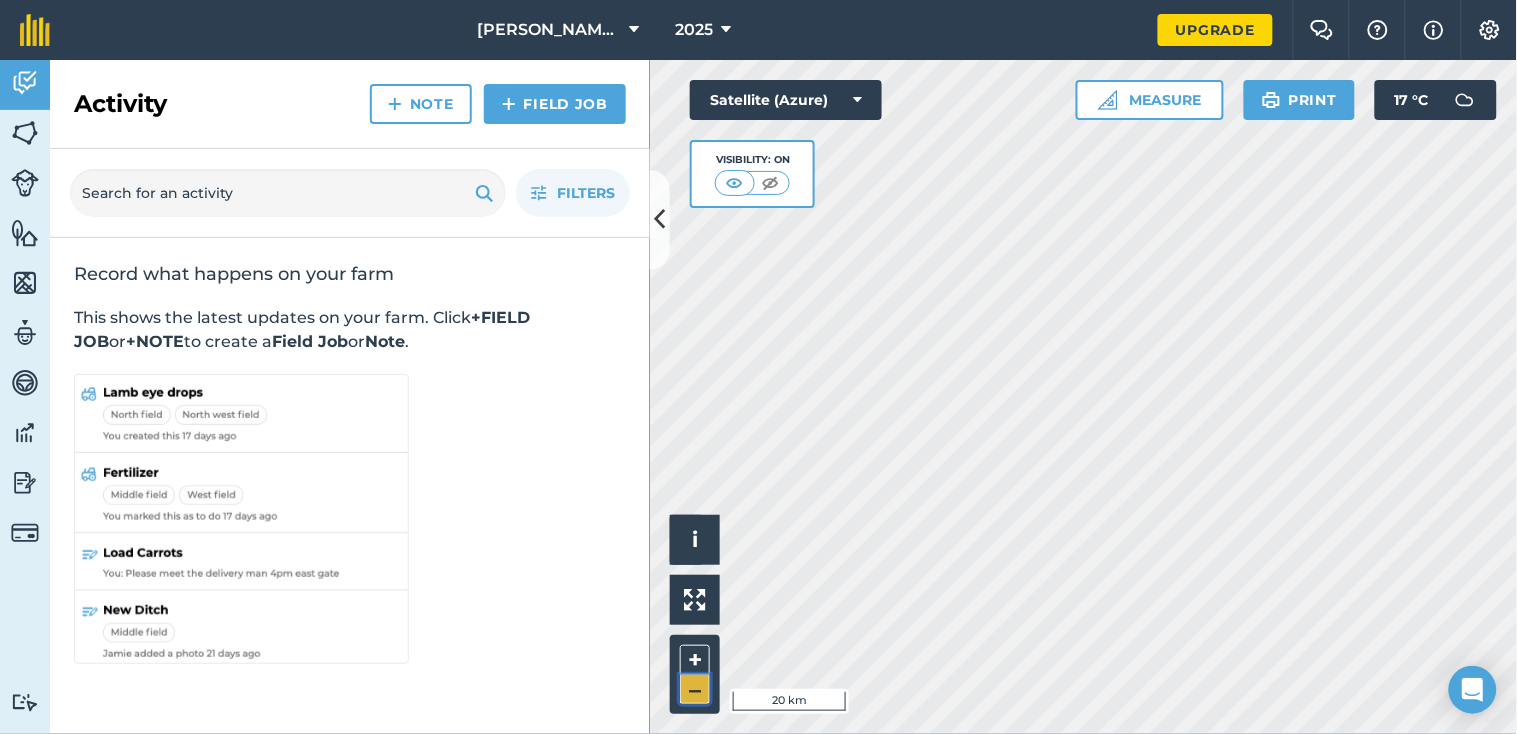 click on "–" at bounding box center (695, 689) 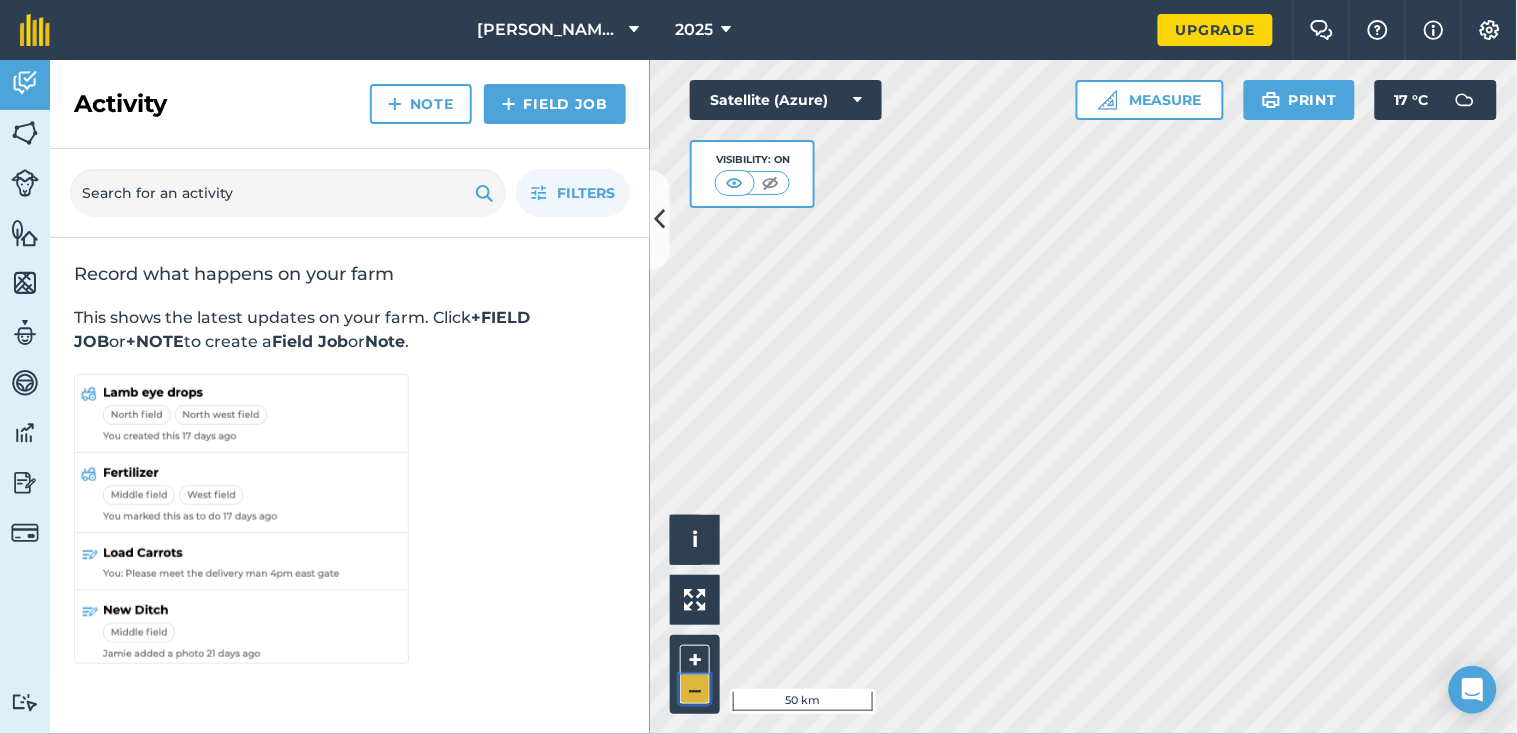 click on "–" at bounding box center (695, 689) 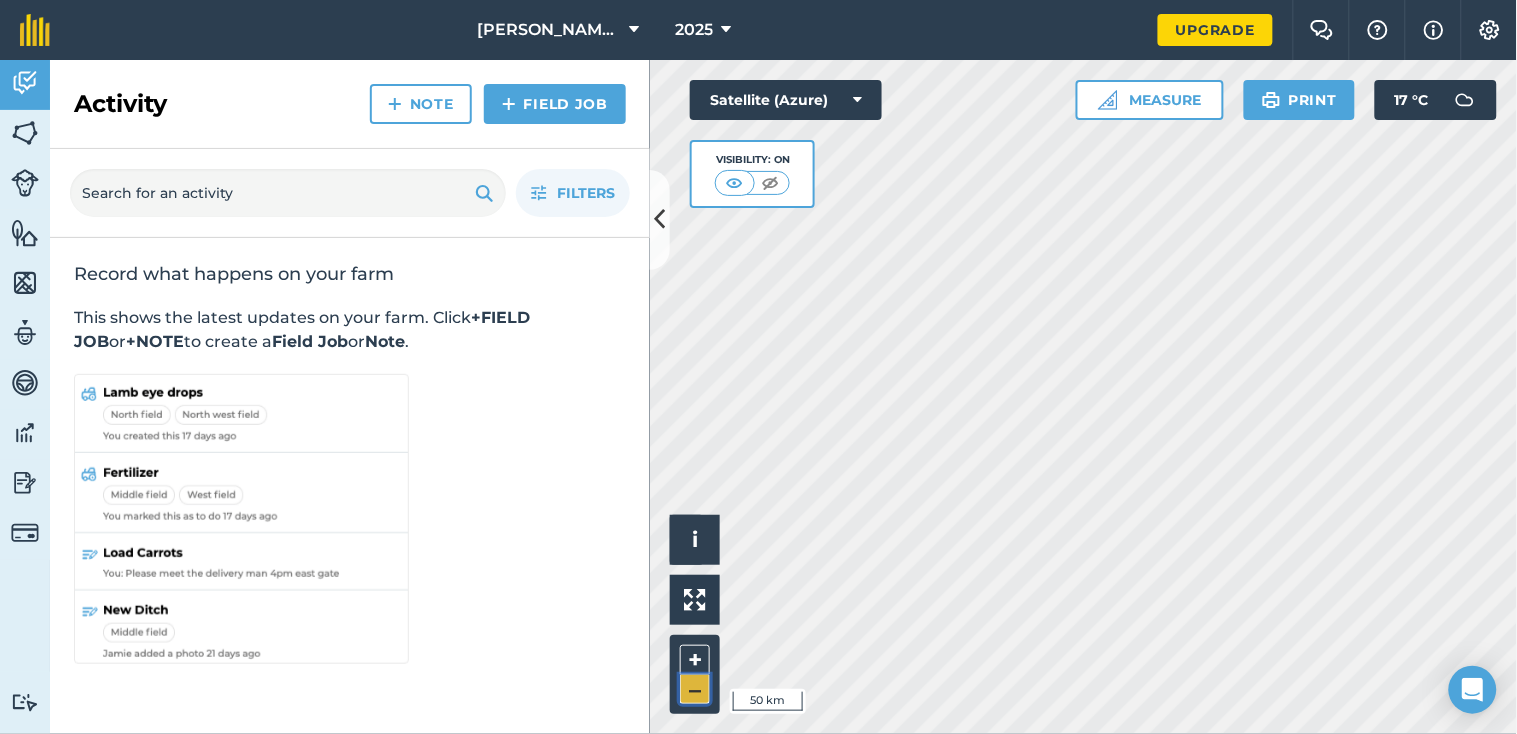 click on "–" at bounding box center (695, 689) 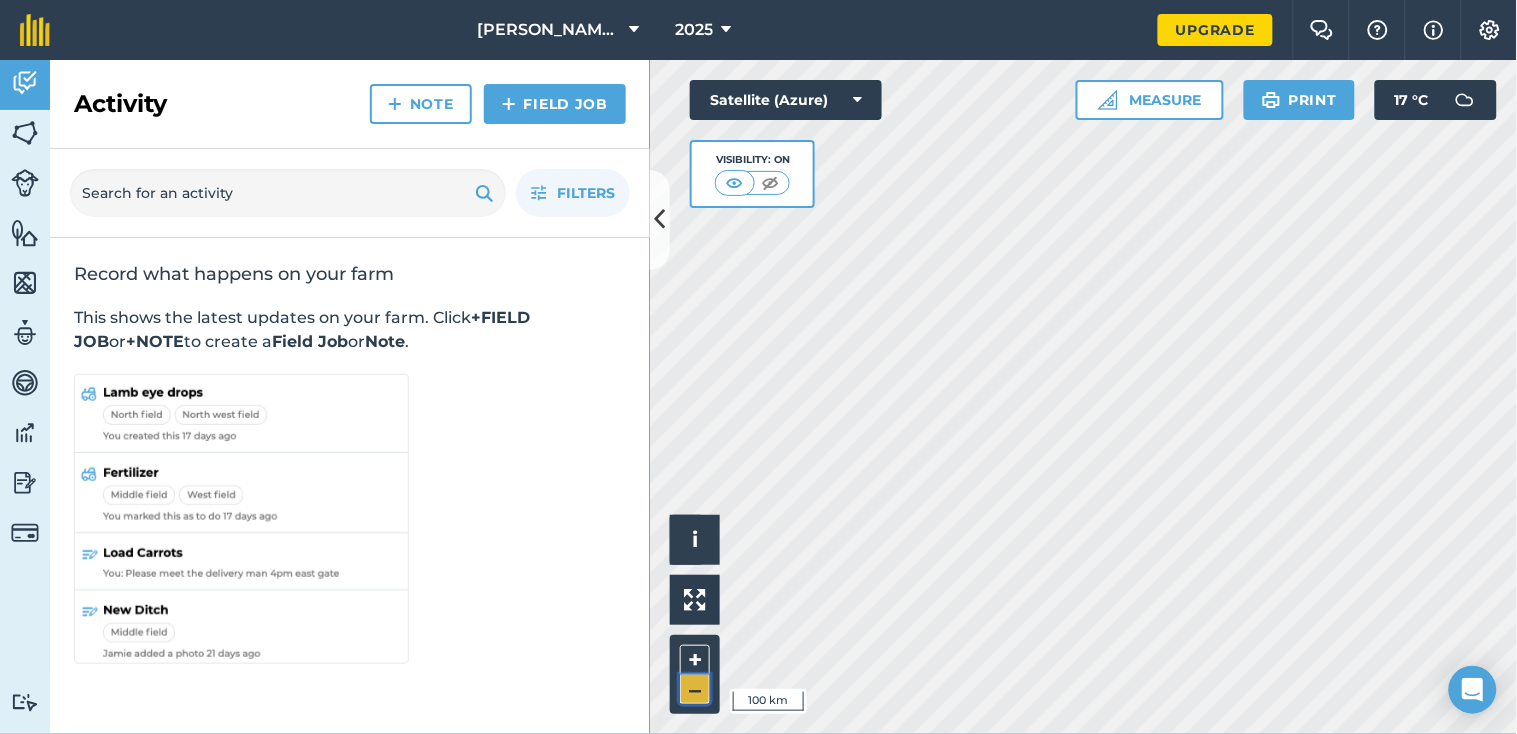 click on "–" at bounding box center [695, 689] 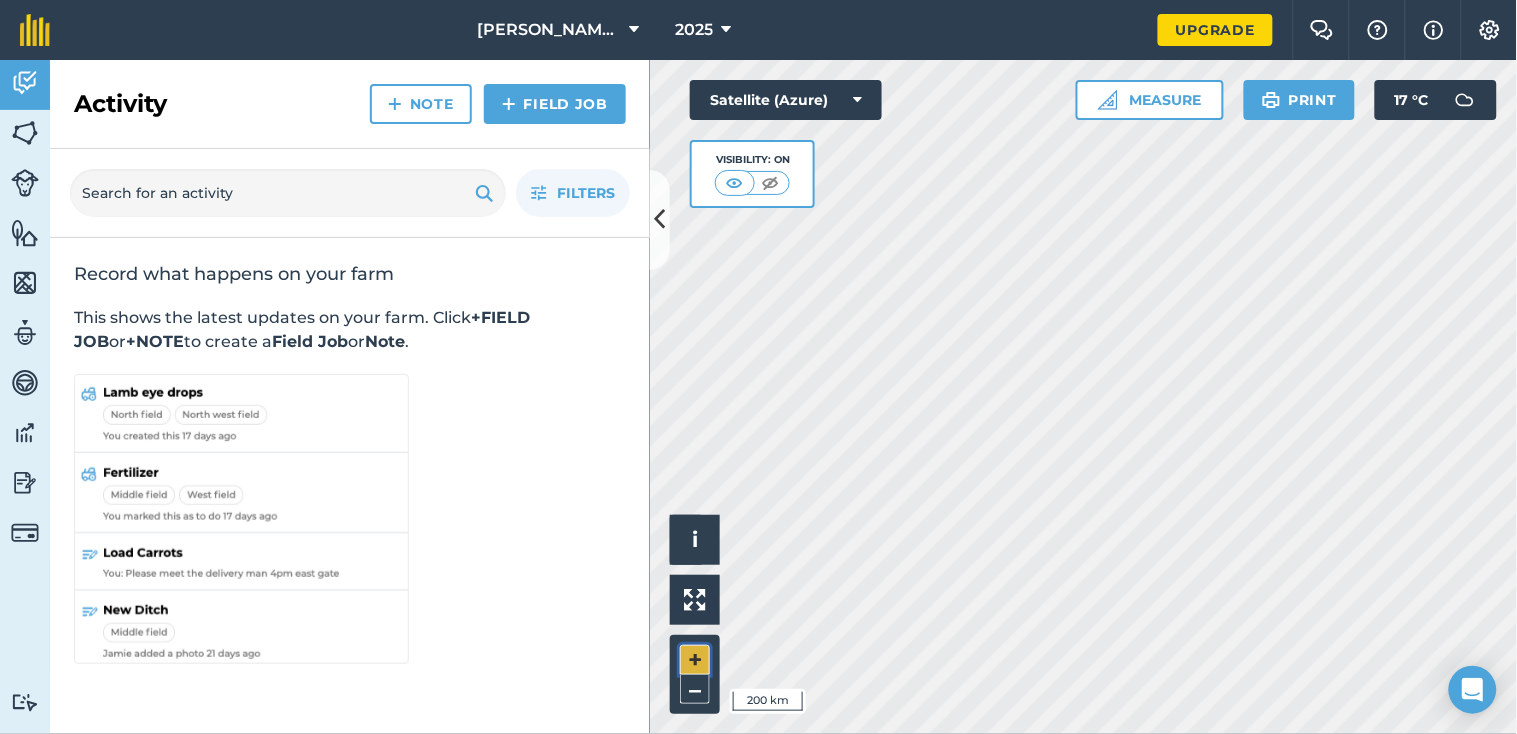 click on "+" at bounding box center [695, 660] 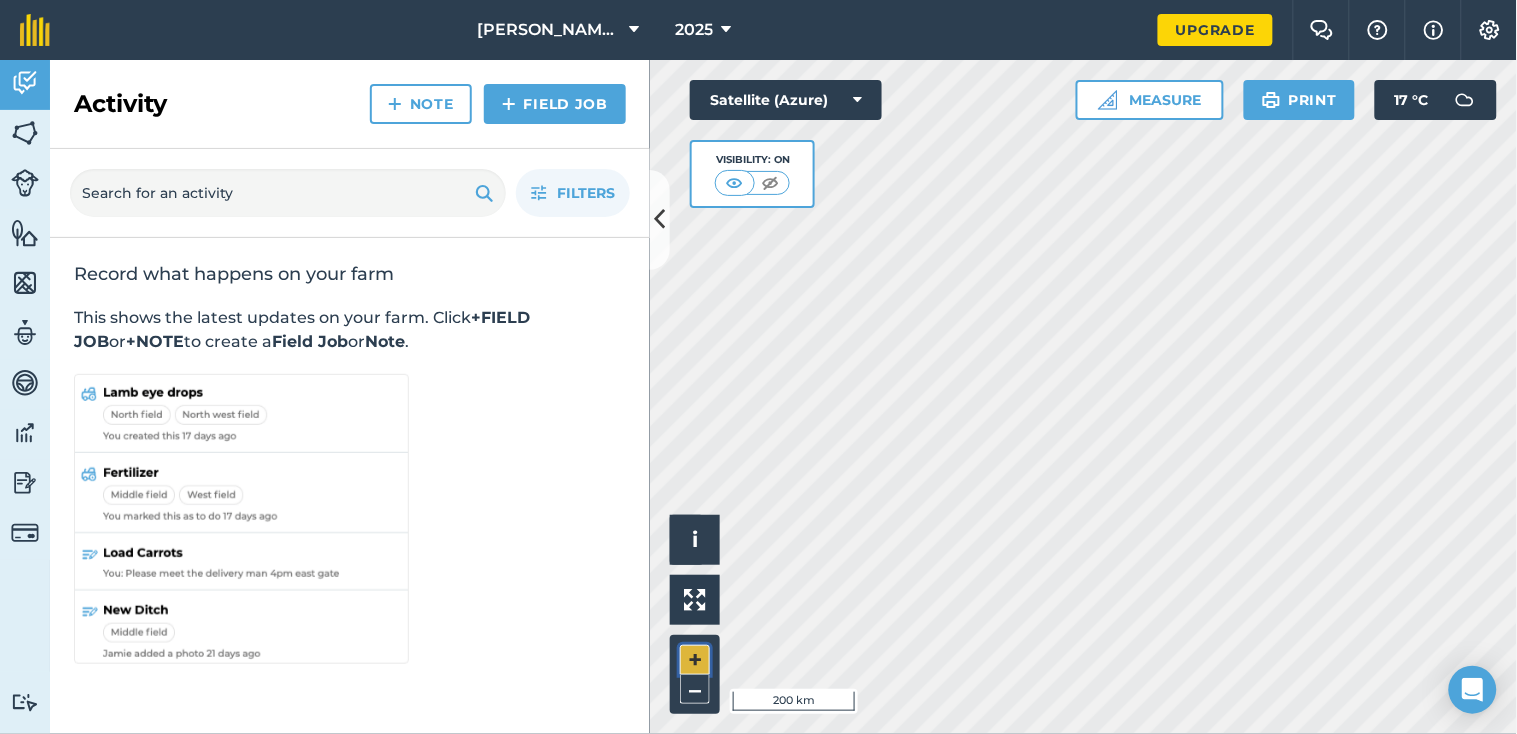 click on "+" at bounding box center [695, 660] 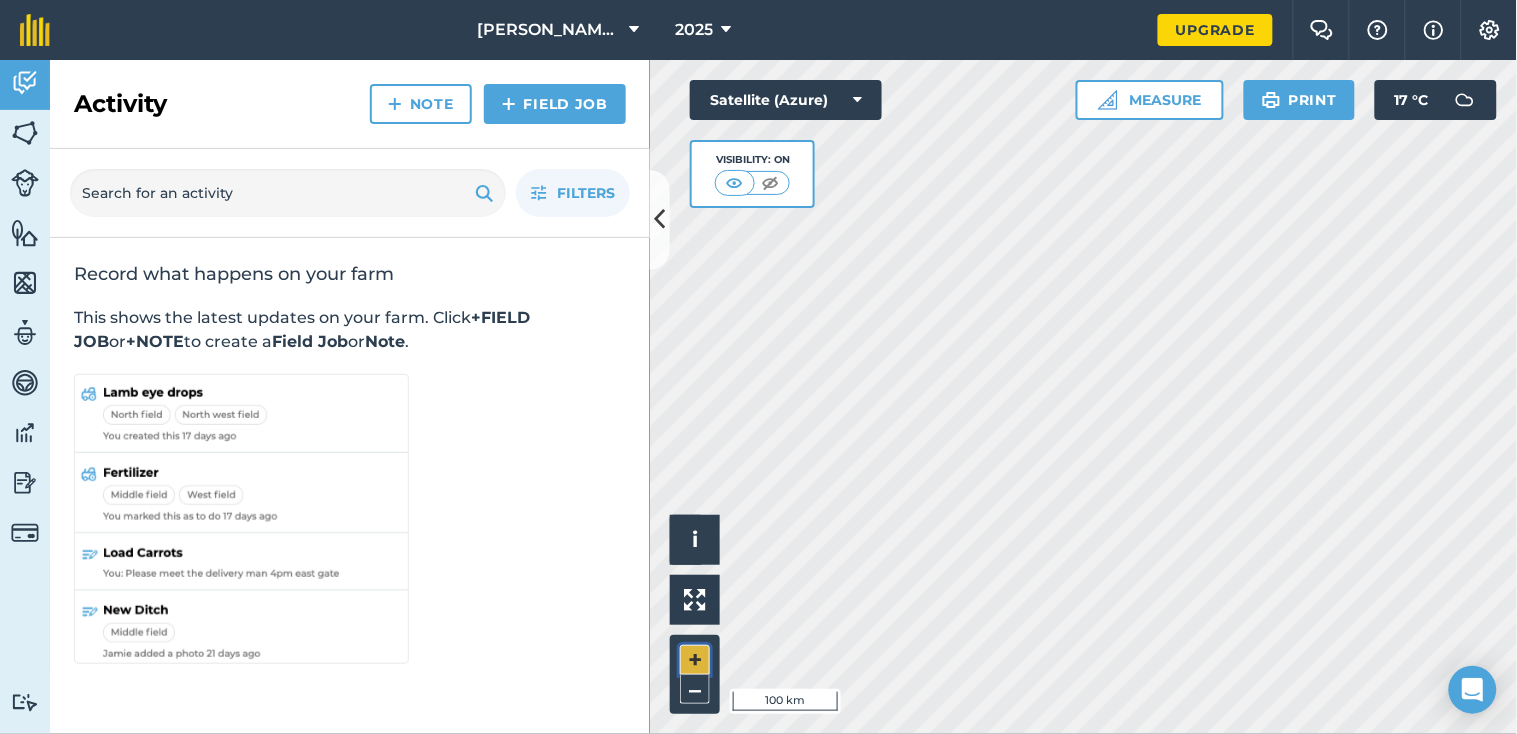 click on "+" at bounding box center [695, 660] 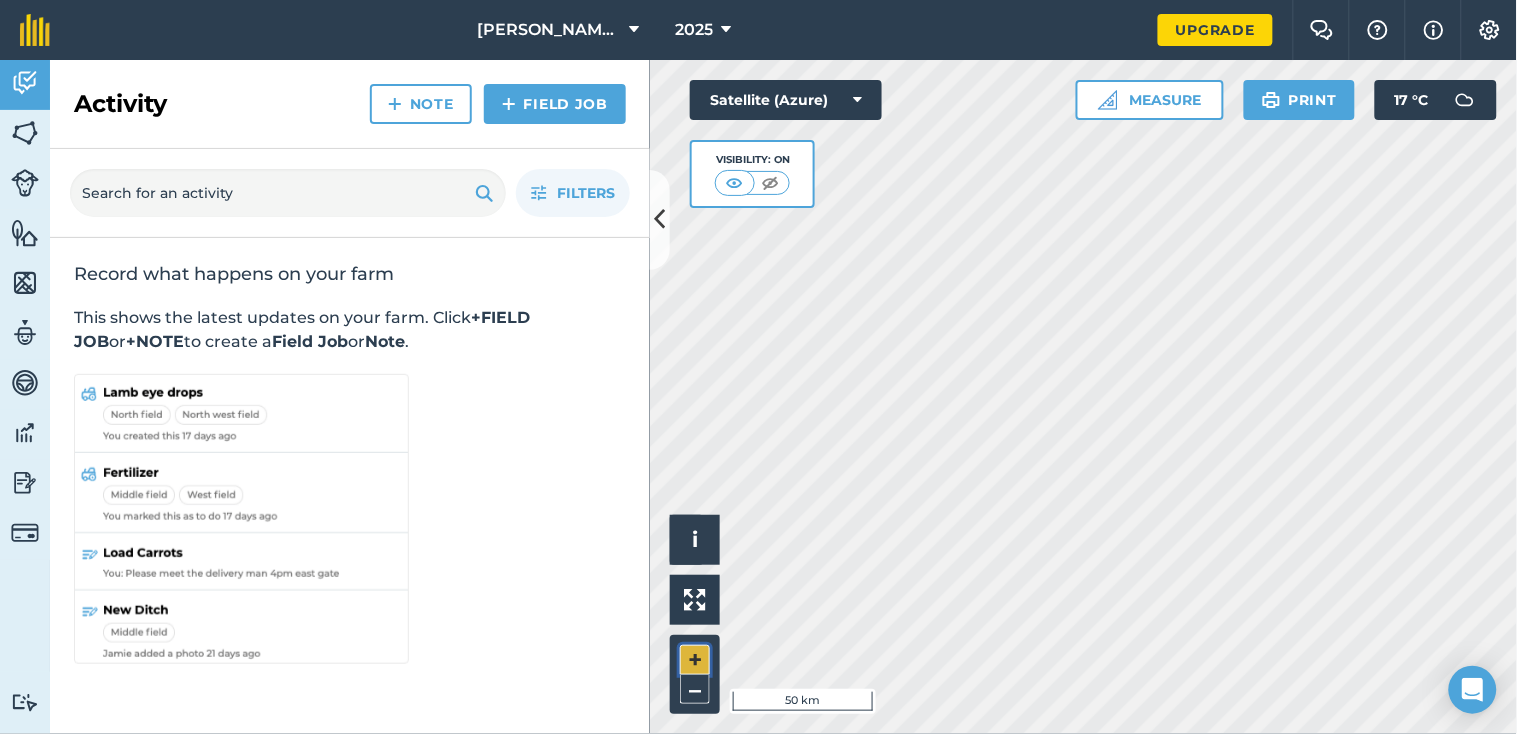 click on "+" at bounding box center [695, 660] 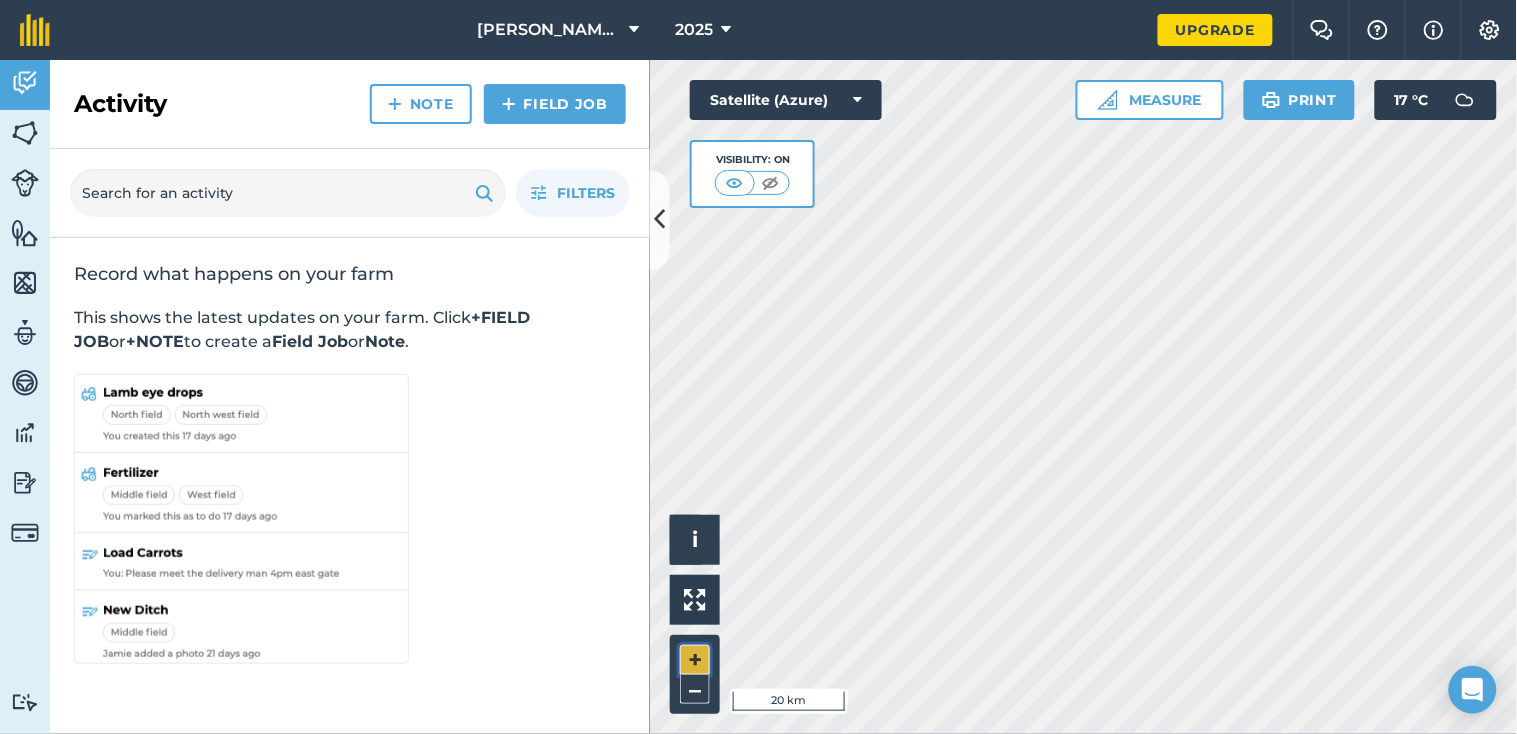 click on "+" at bounding box center (695, 660) 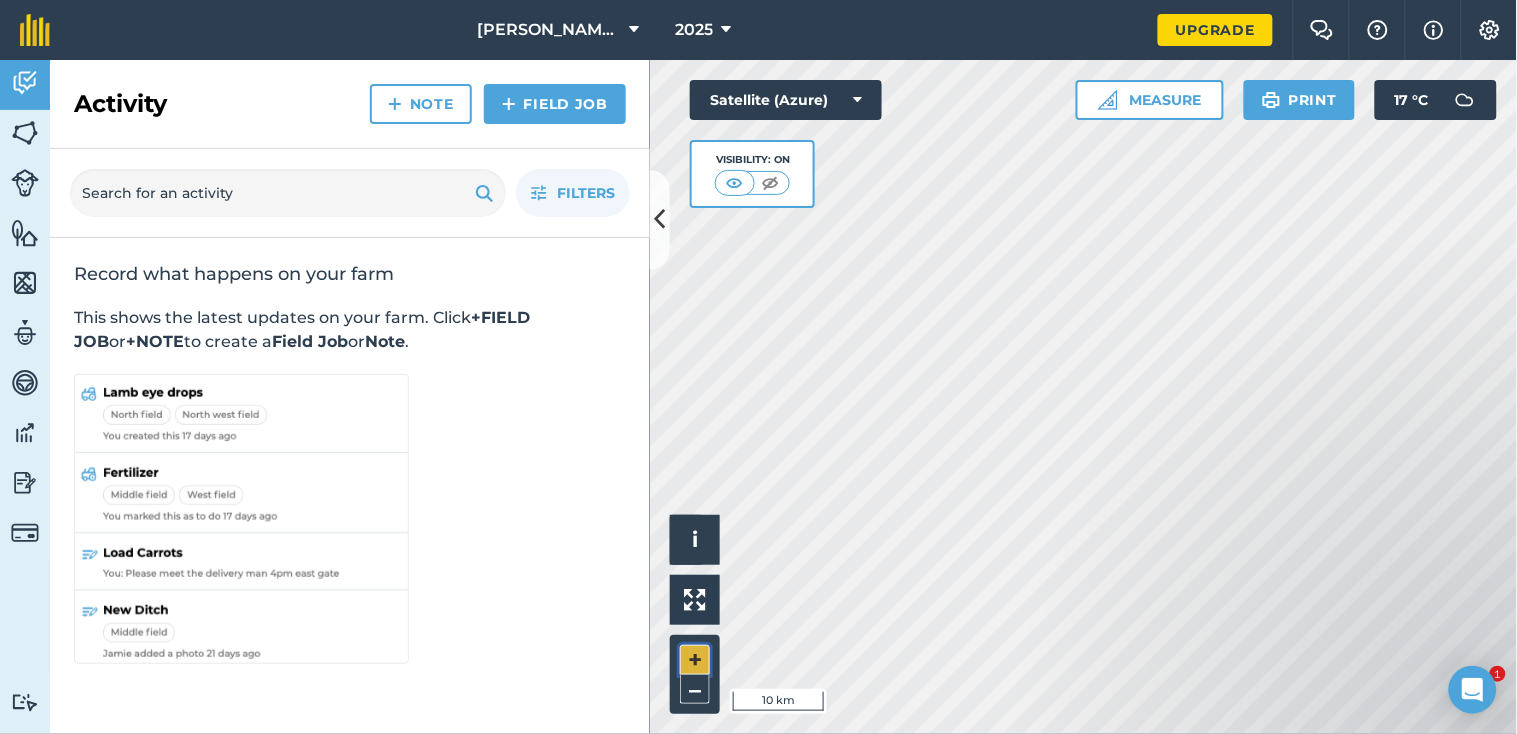 click on "+" at bounding box center (695, 660) 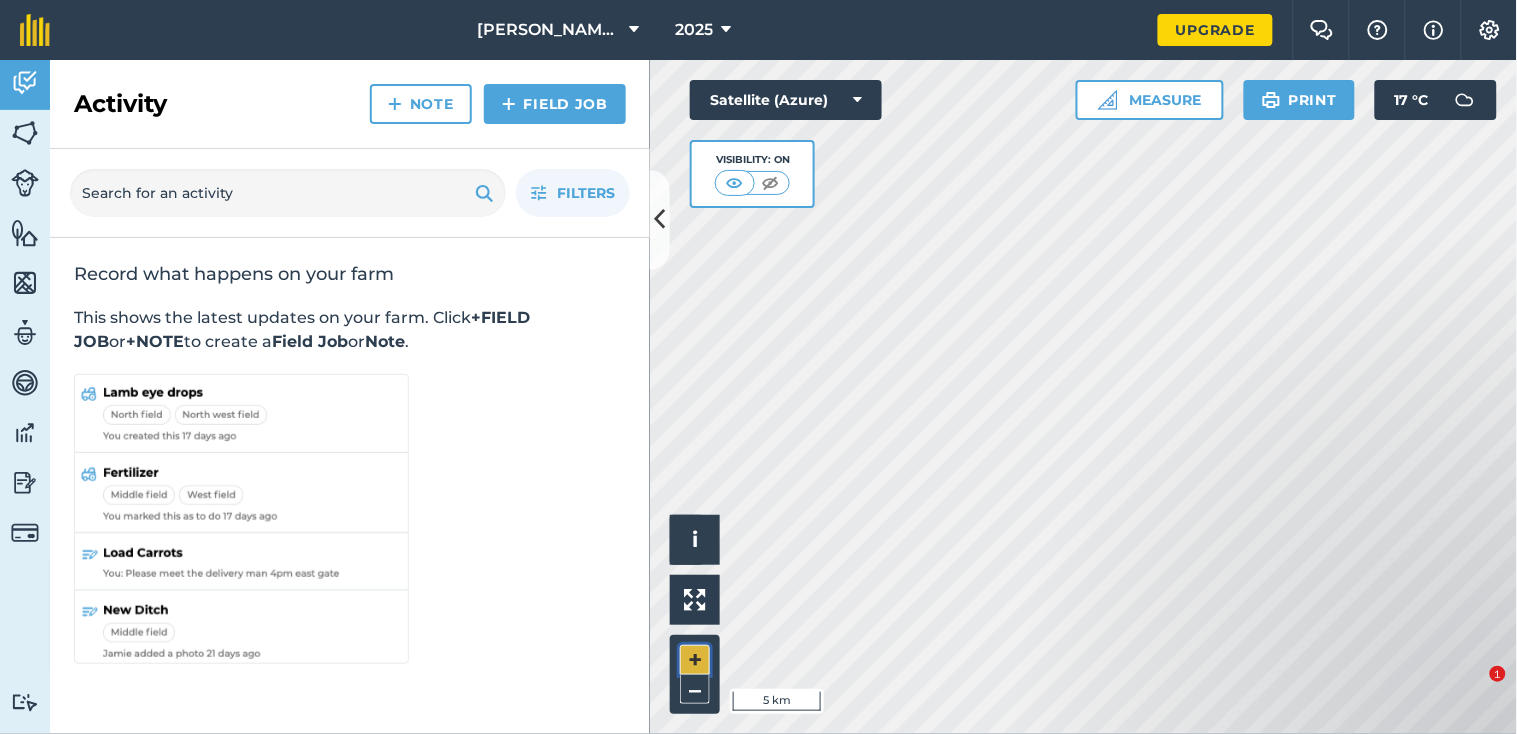 click on "+" at bounding box center [695, 660] 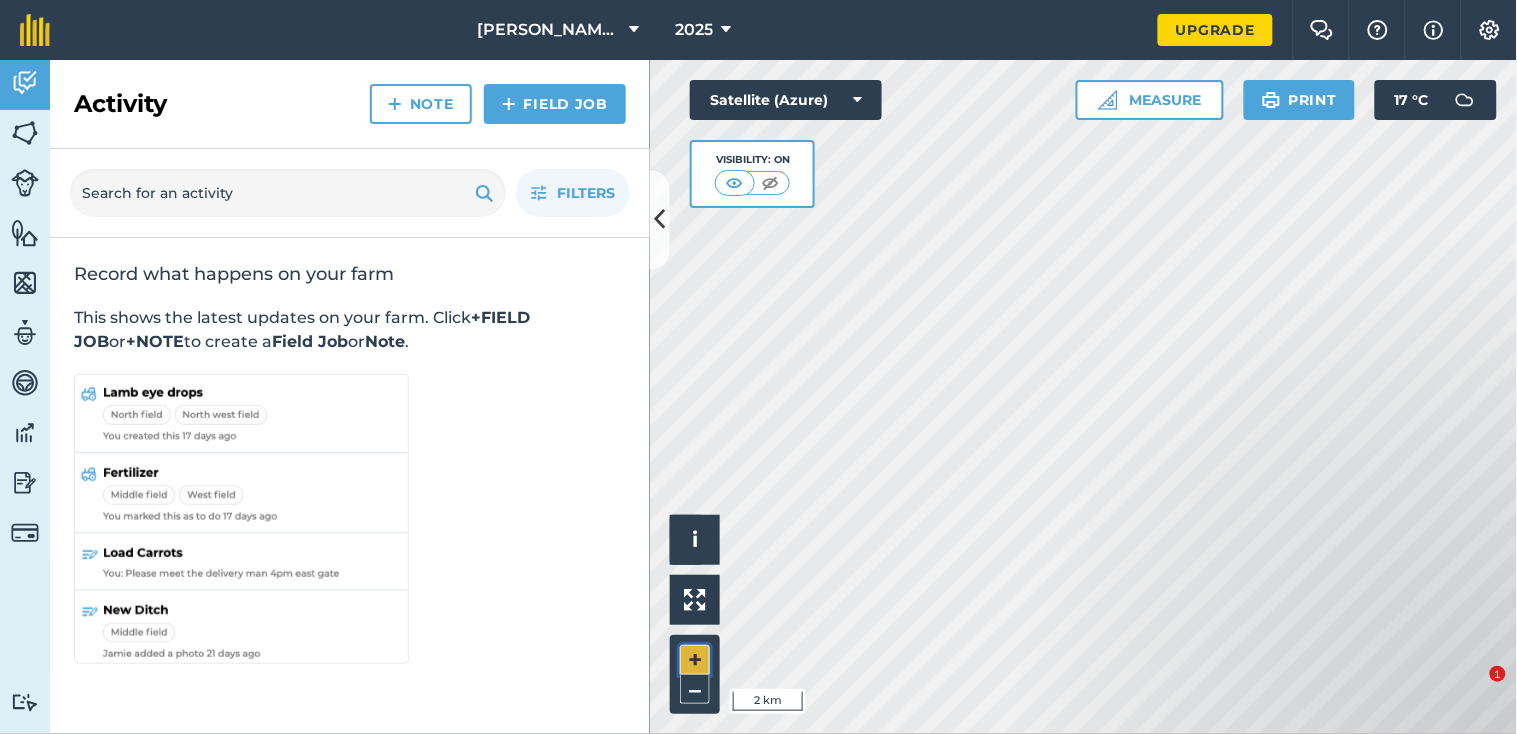 click on "+" at bounding box center (695, 660) 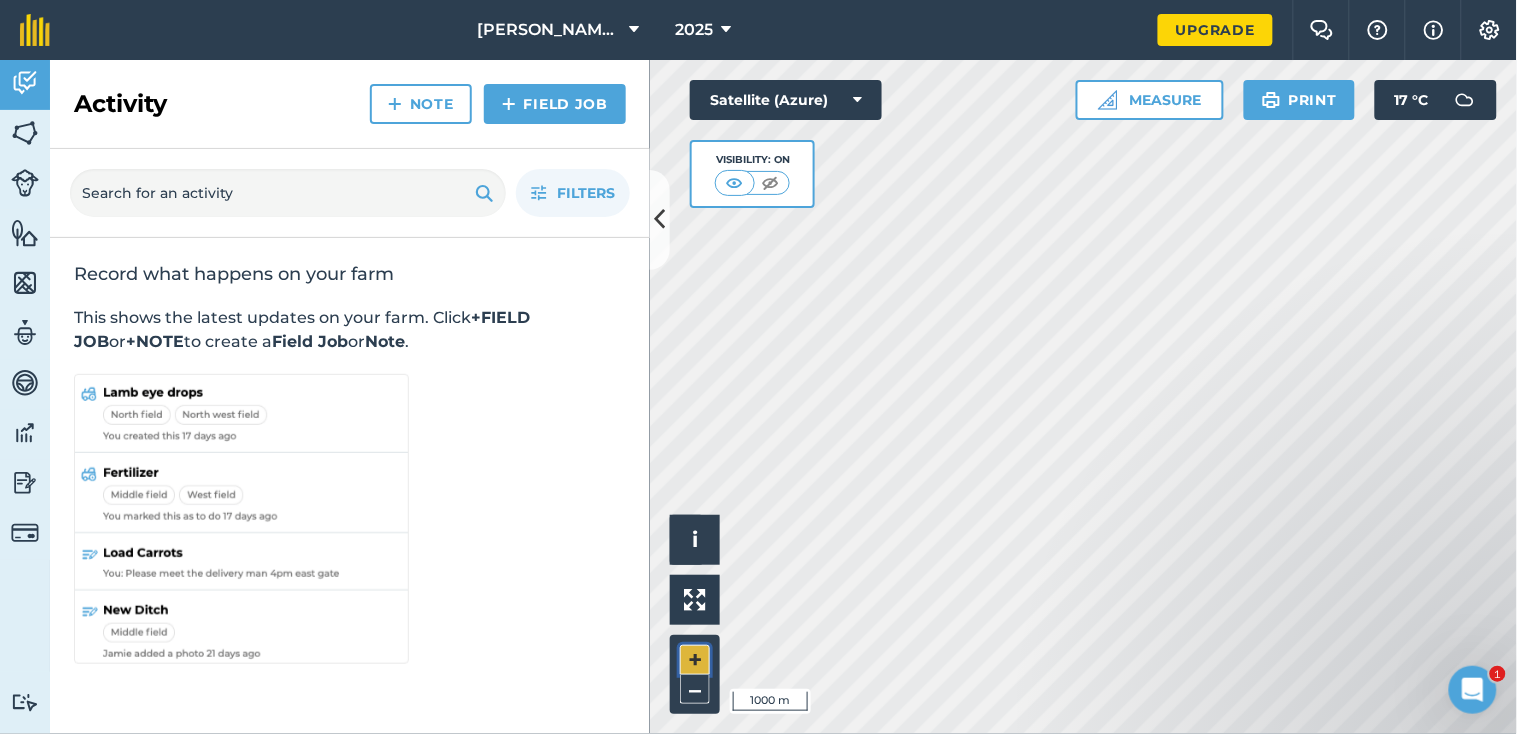 click on "+" at bounding box center (695, 660) 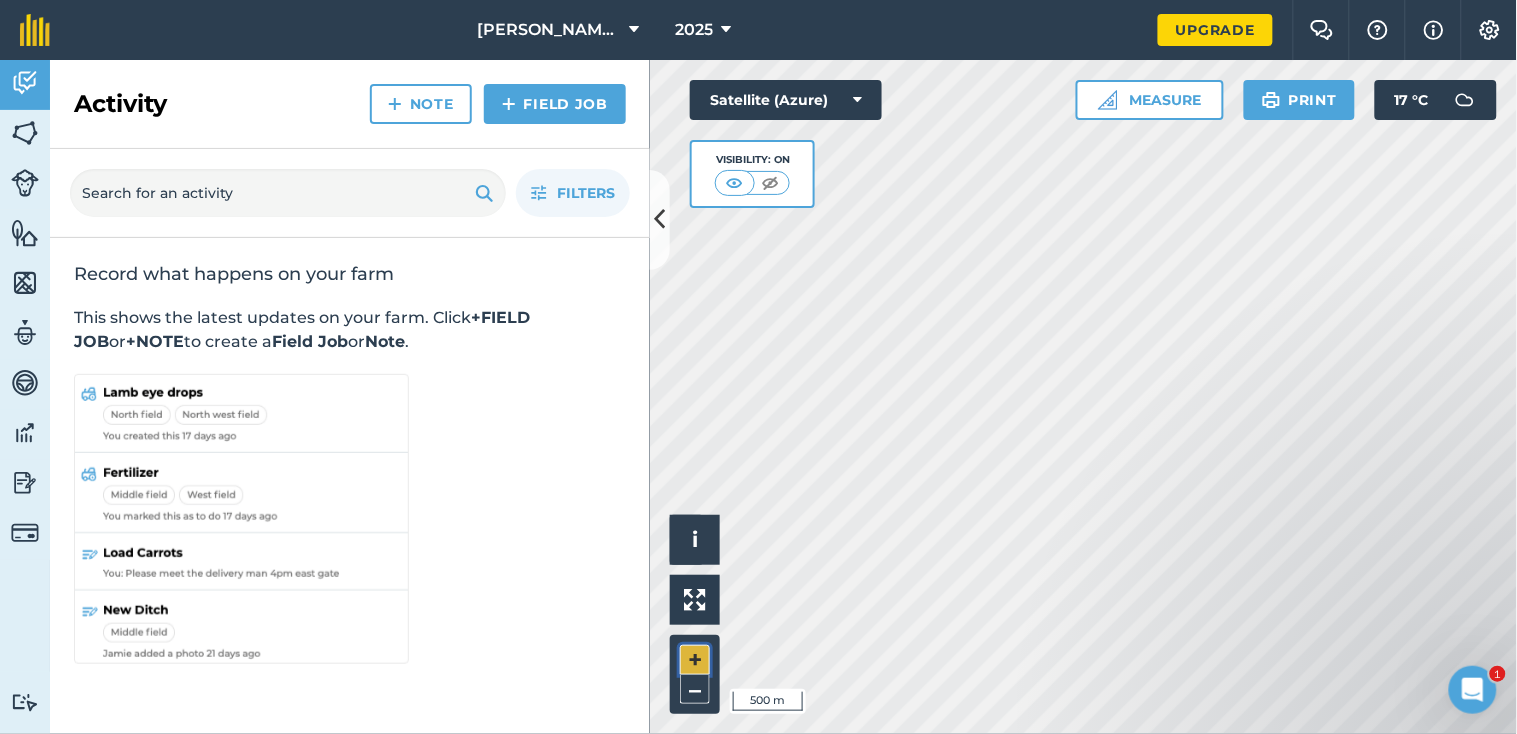 scroll, scrollTop: 0, scrollLeft: 0, axis: both 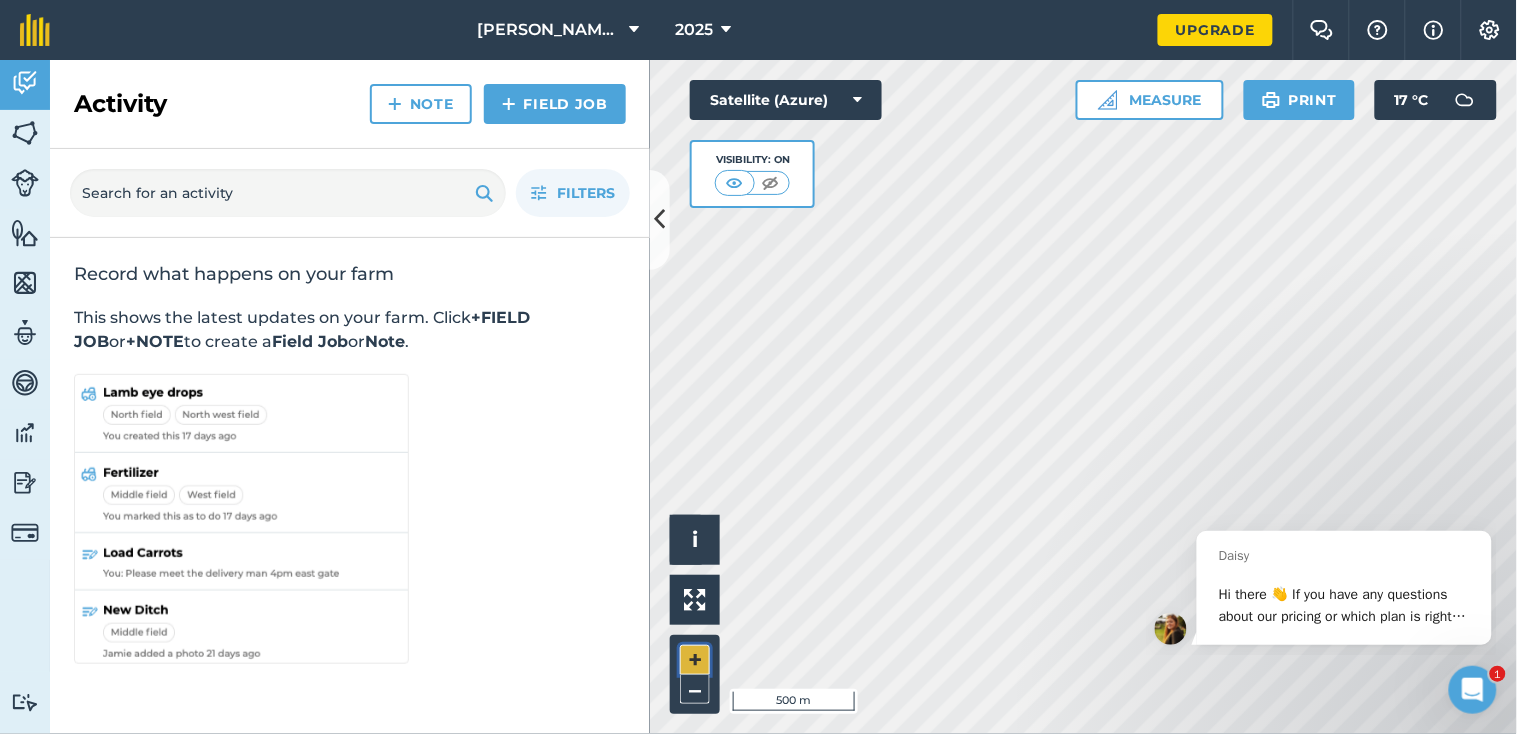 click on "+" at bounding box center [695, 660] 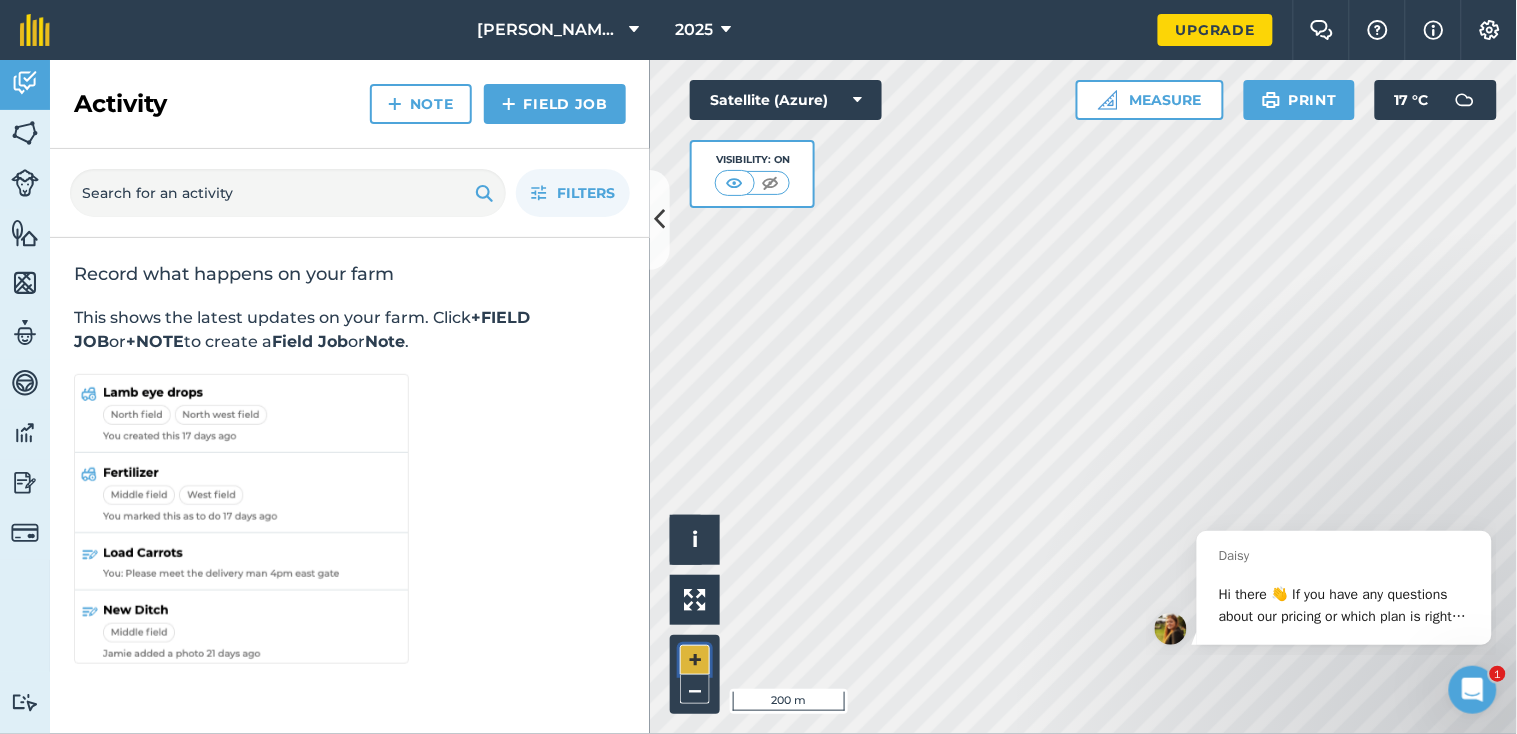click on "+" at bounding box center [695, 660] 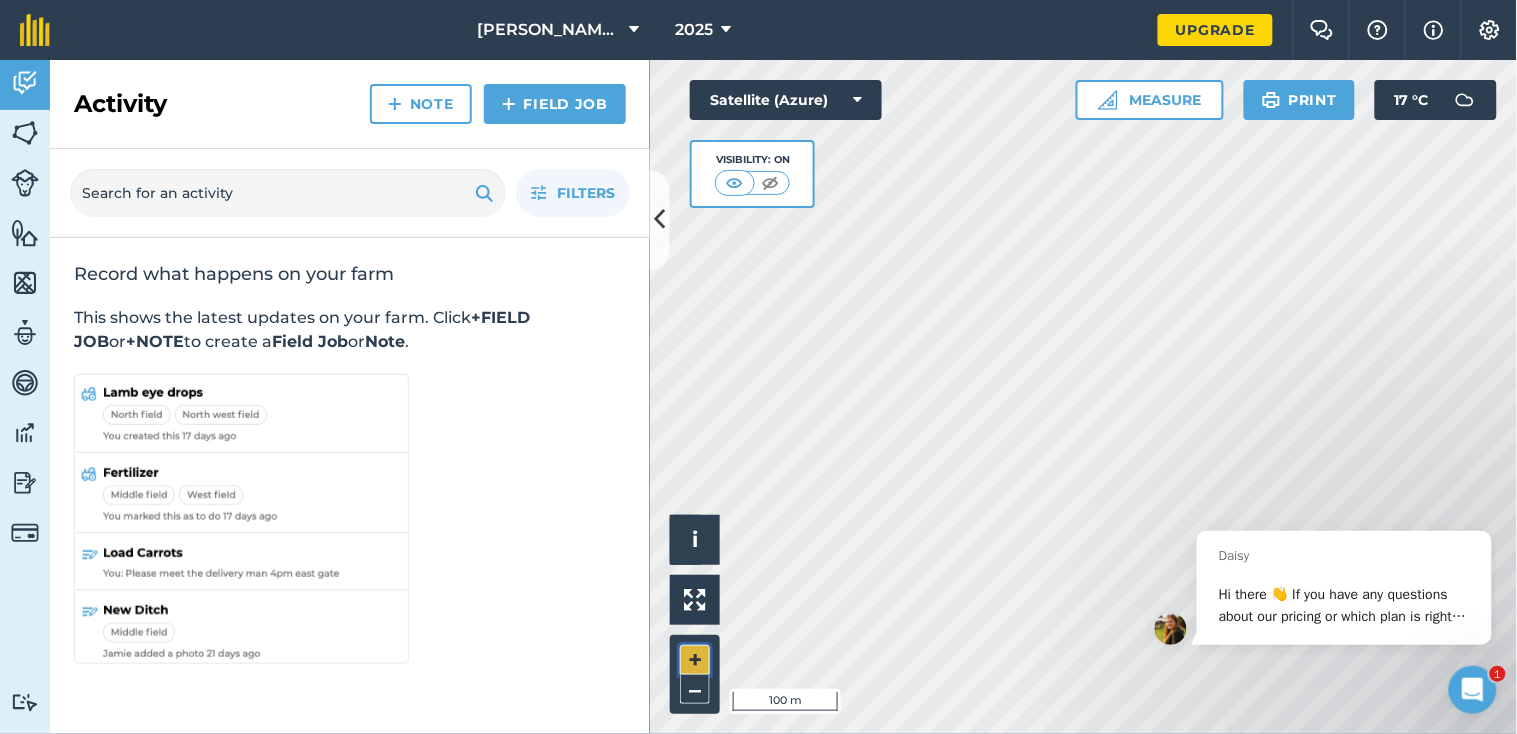 click on "+" at bounding box center (695, 660) 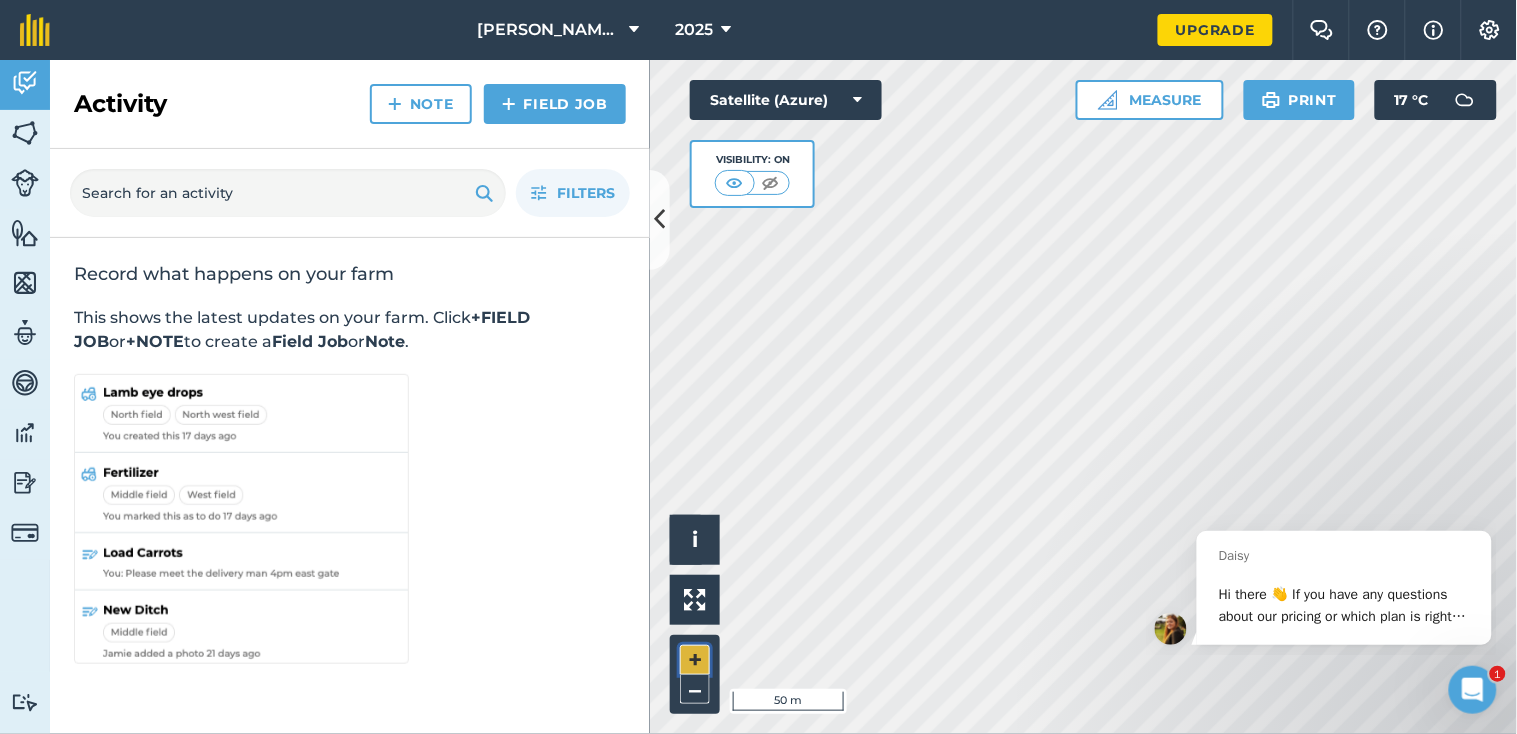 click on "+" at bounding box center [695, 660] 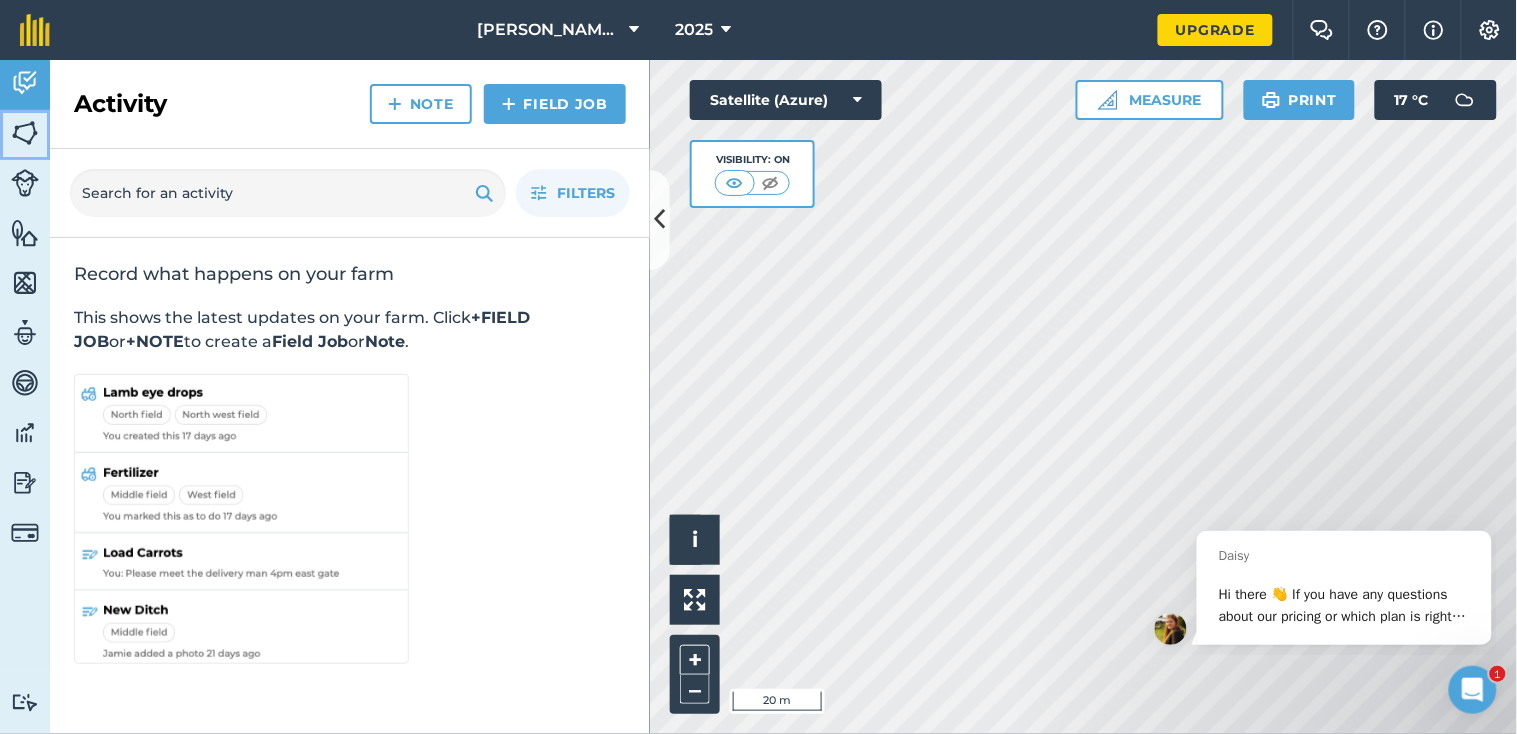 click at bounding box center (25, 133) 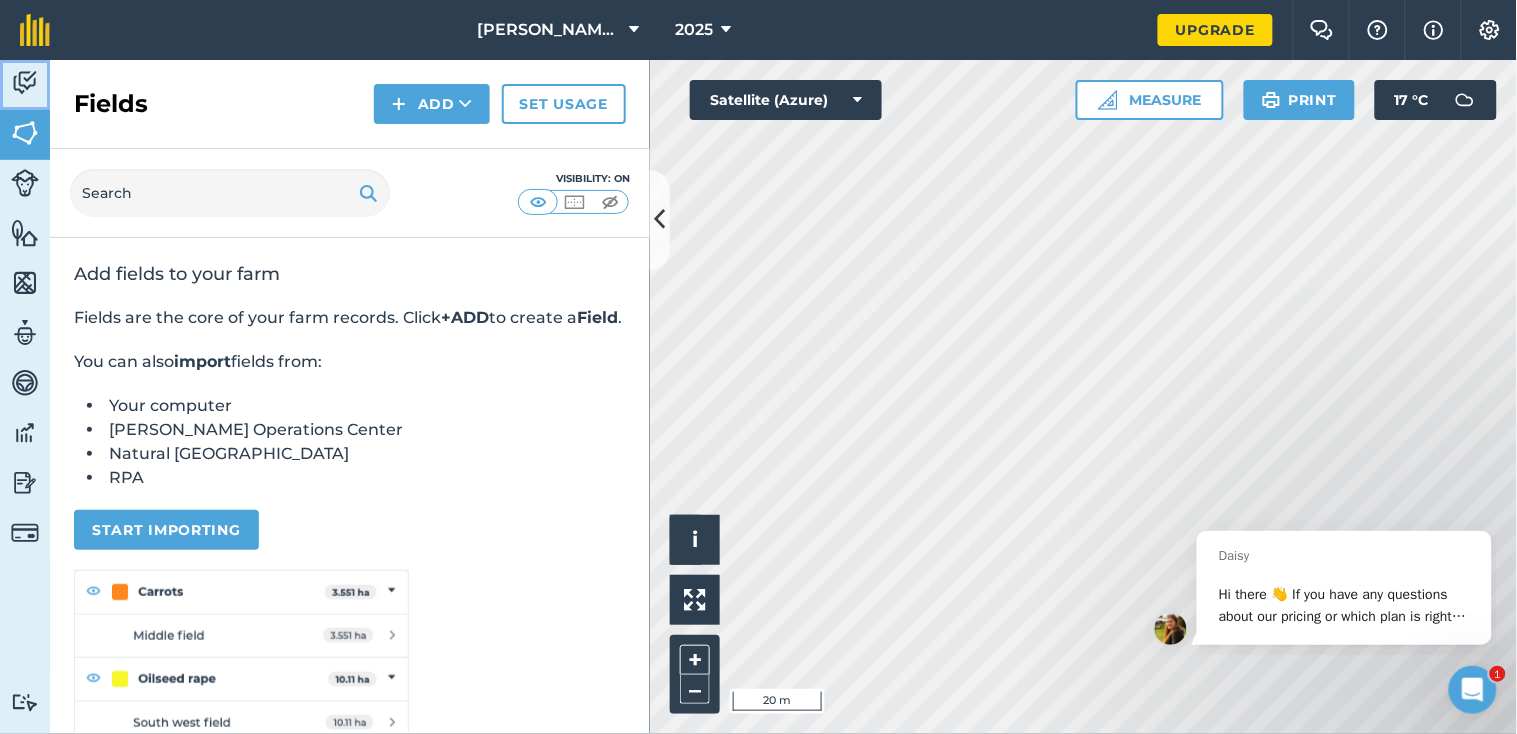 click at bounding box center [25, 83] 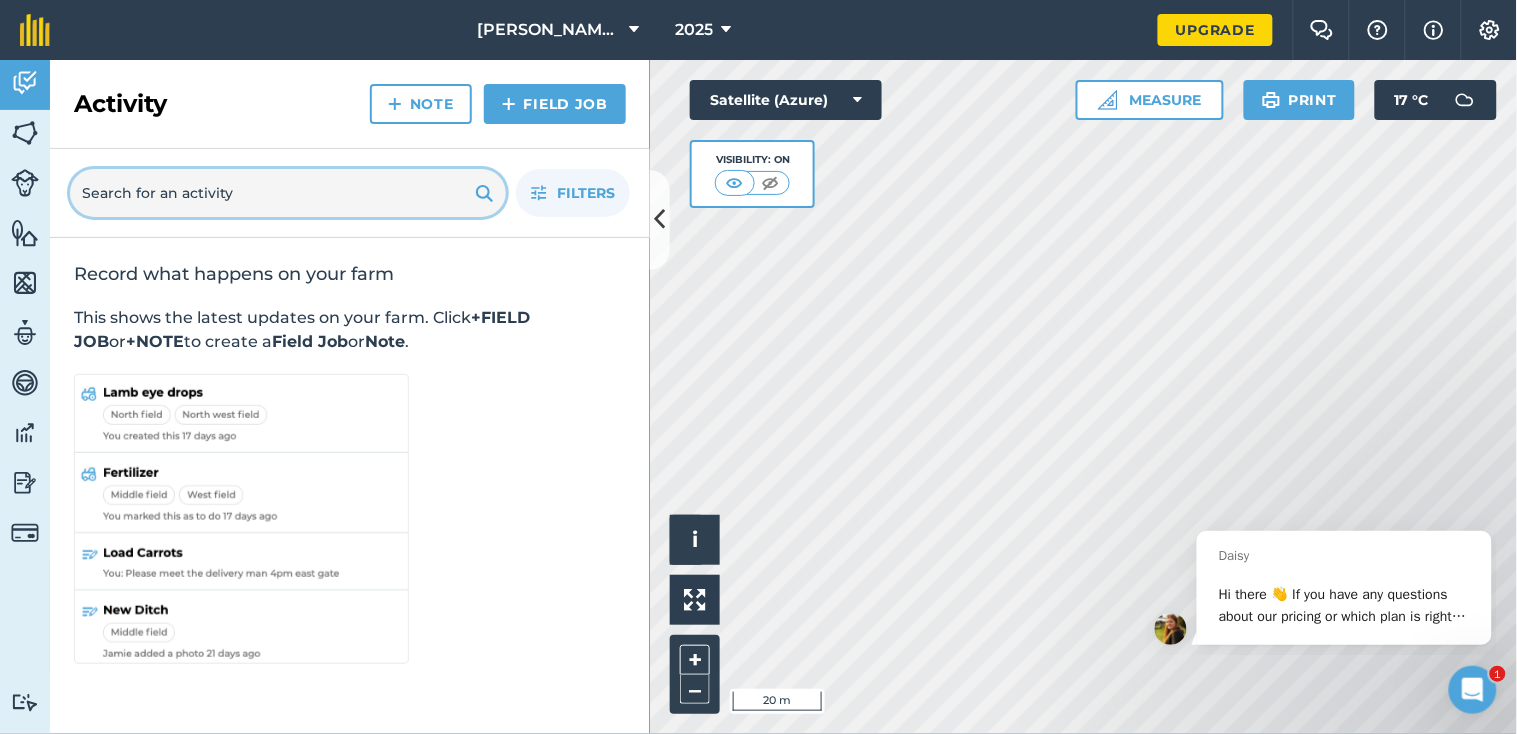 click at bounding box center [288, 193] 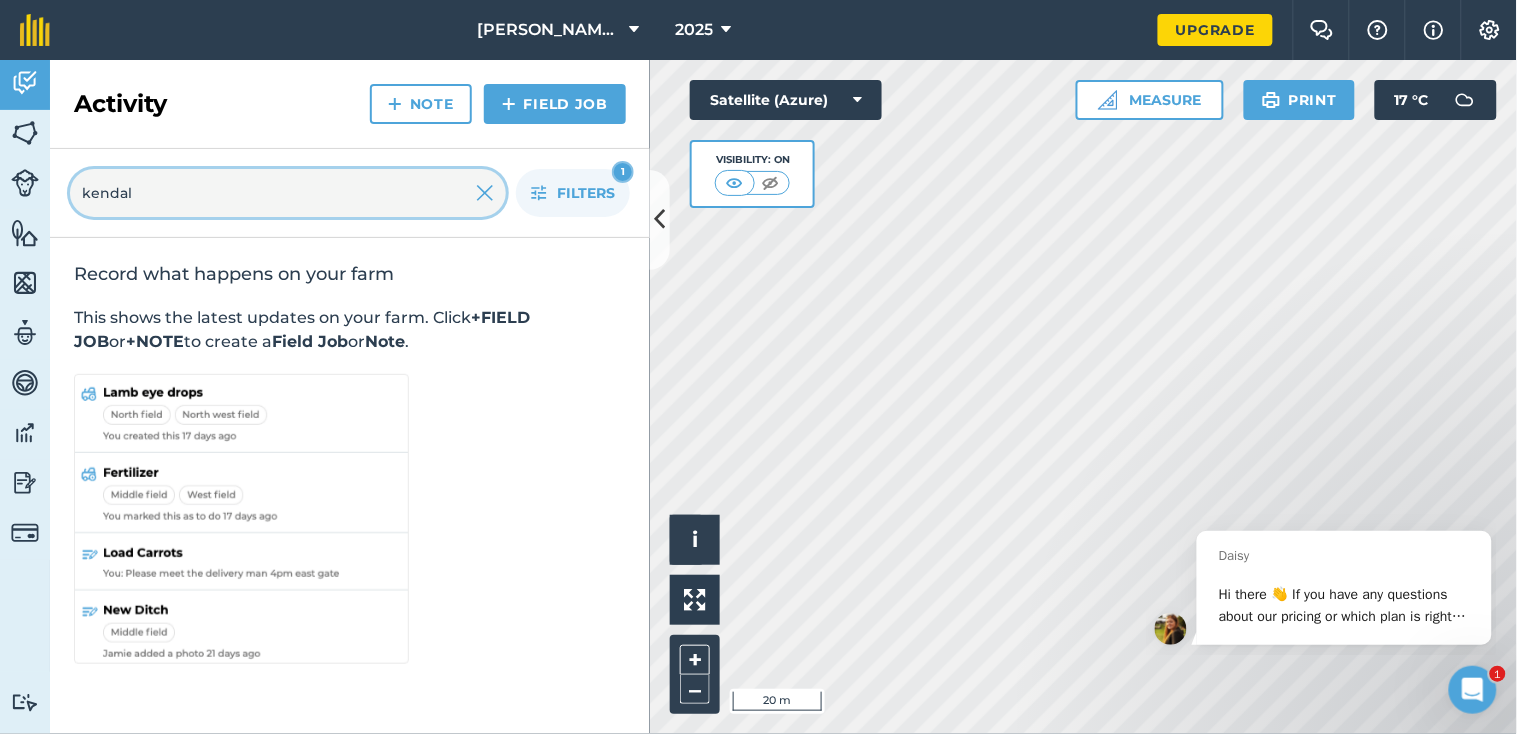 type on "kendal" 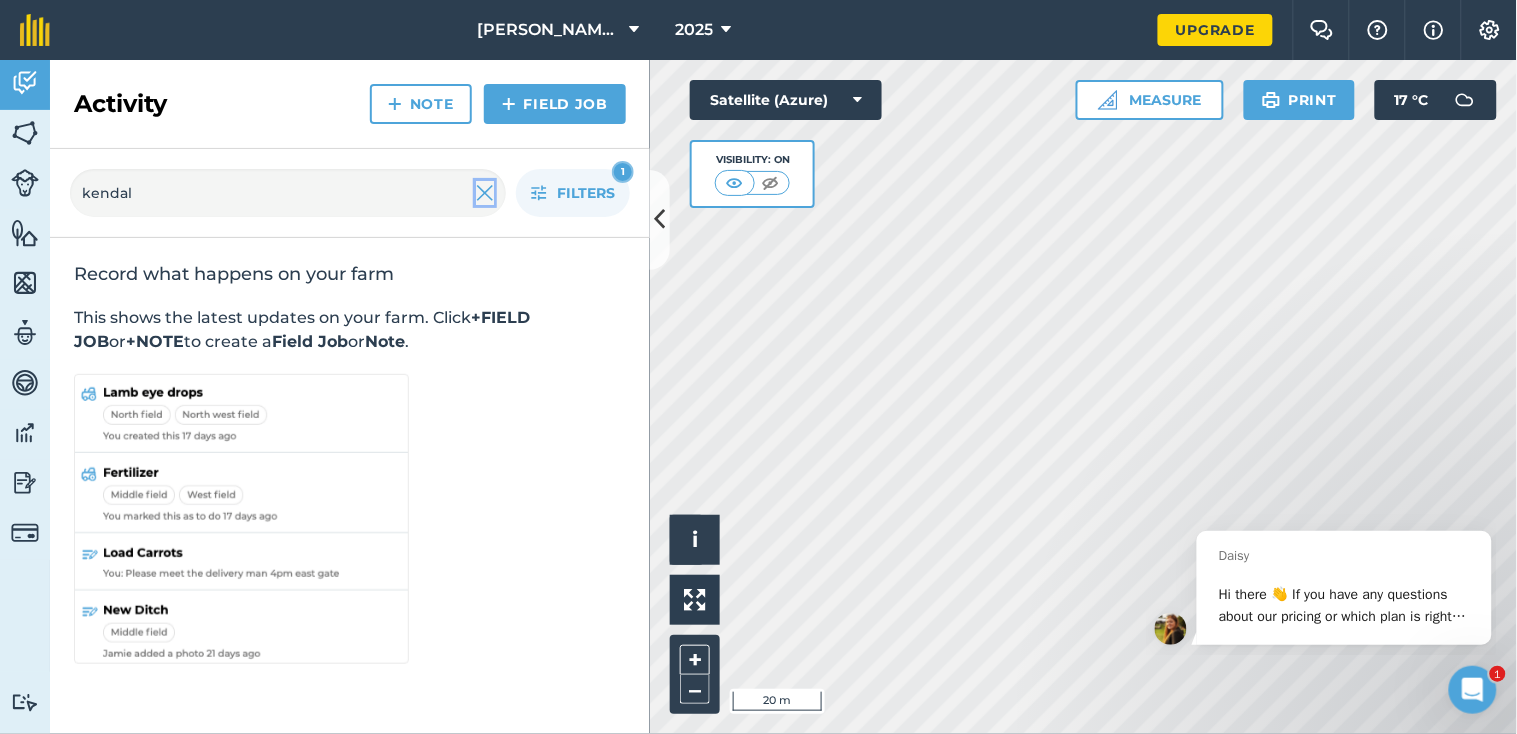 click at bounding box center (485, 193) 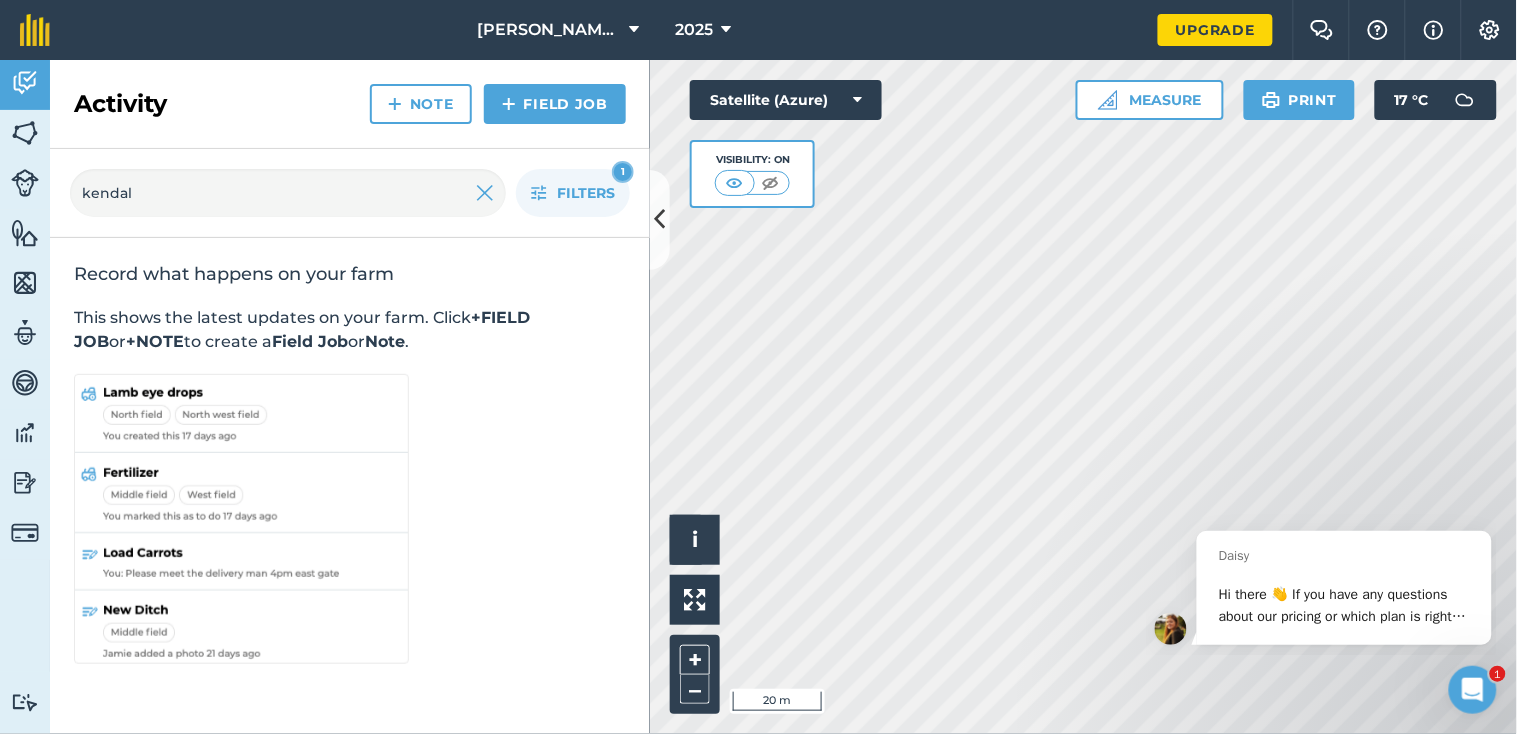 type 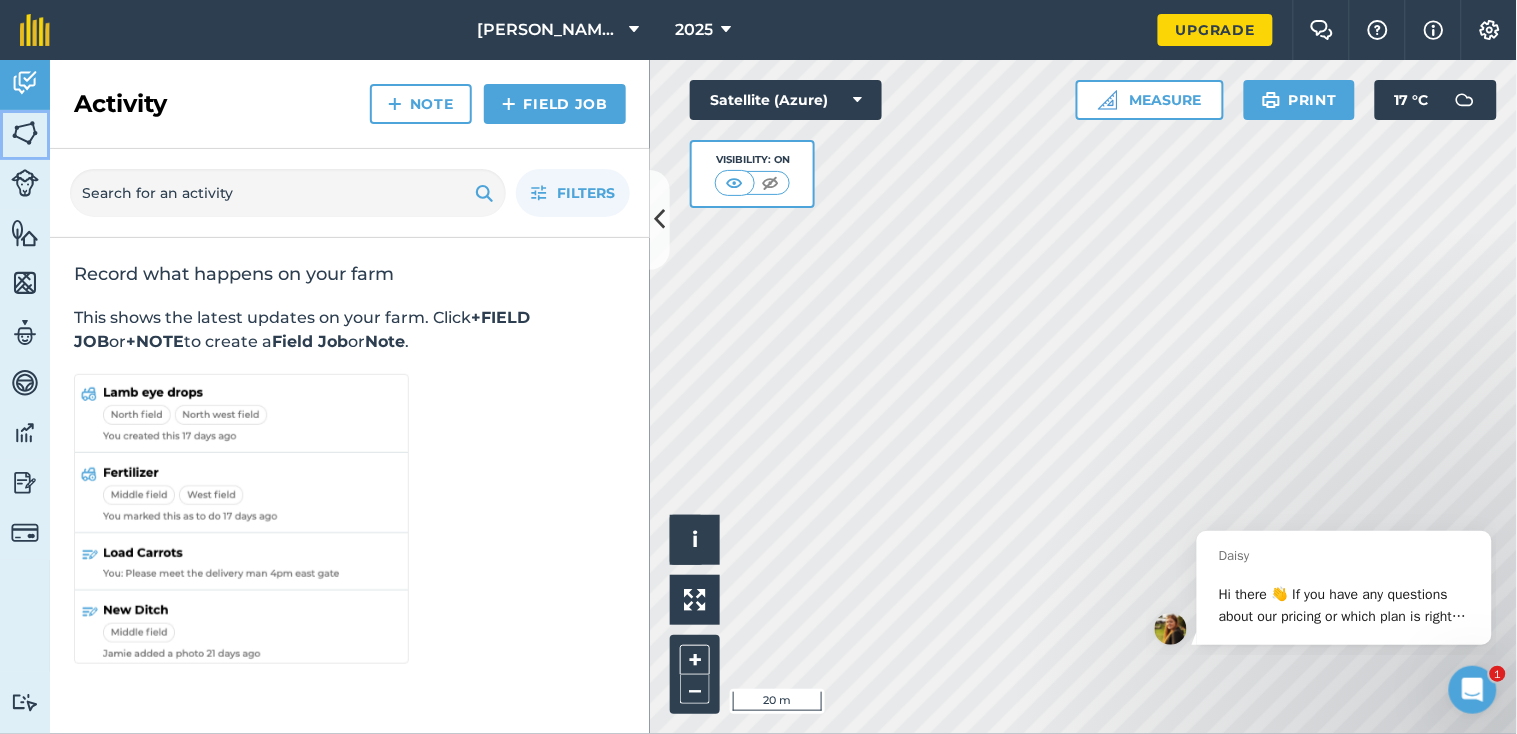 click on "Fields" at bounding box center (25, 135) 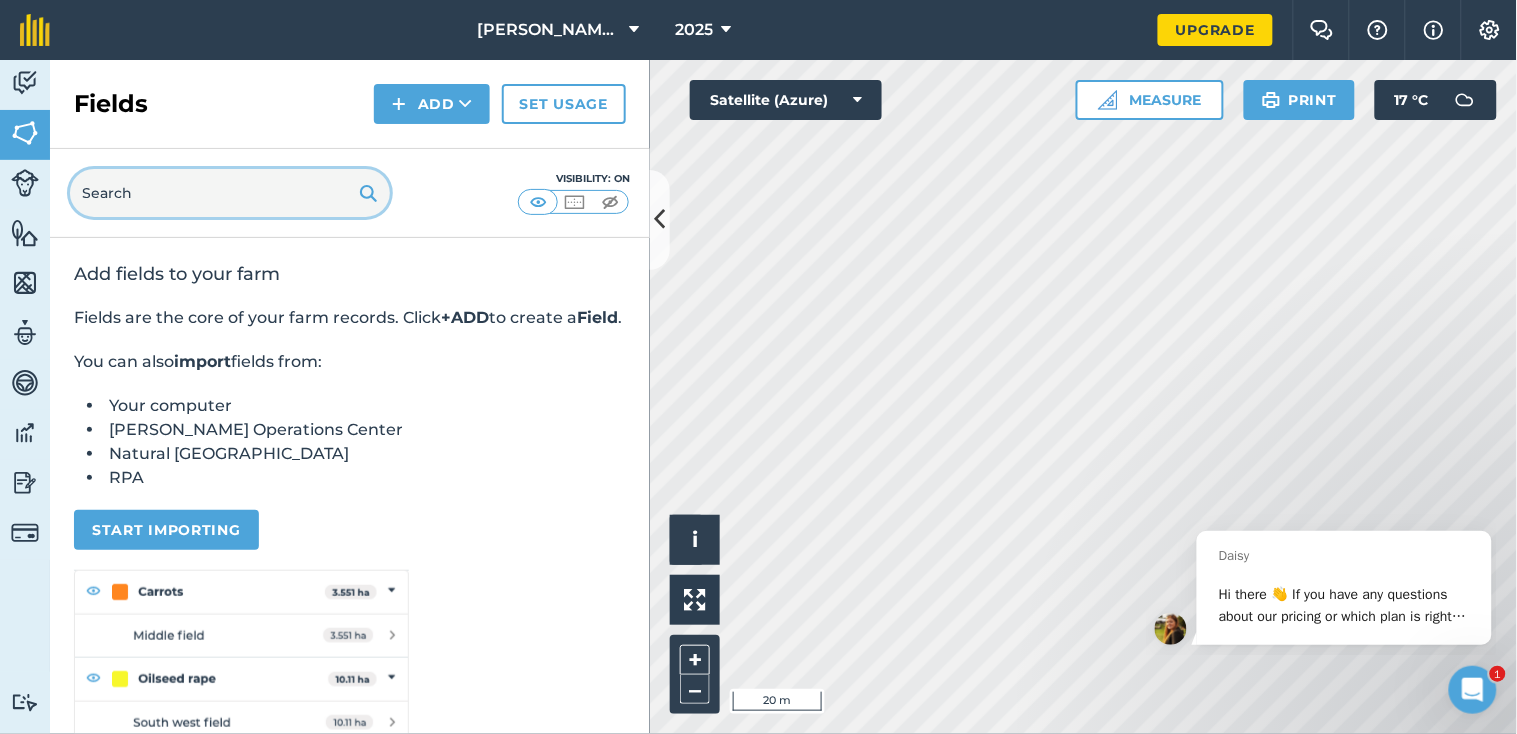 click at bounding box center (230, 193) 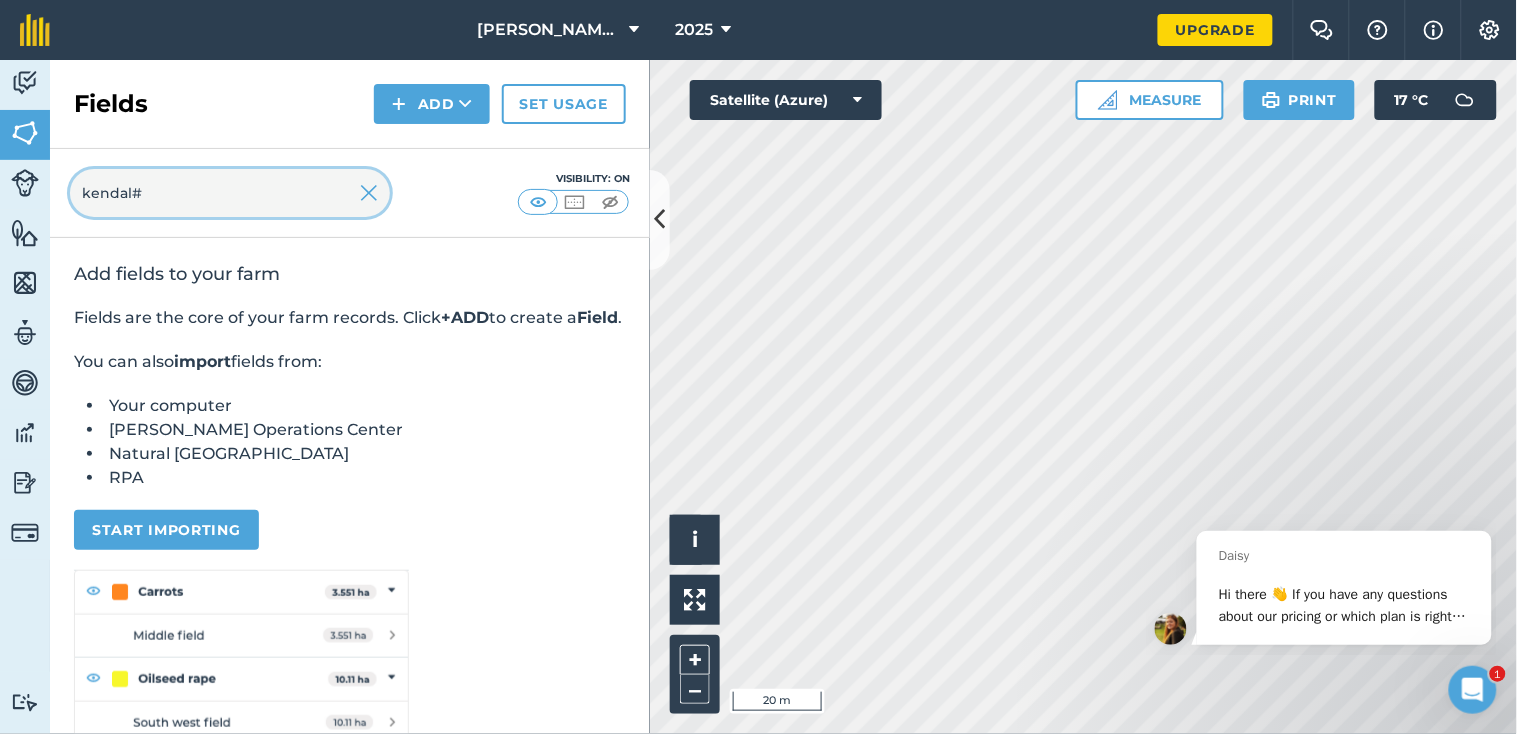 type on "kendal" 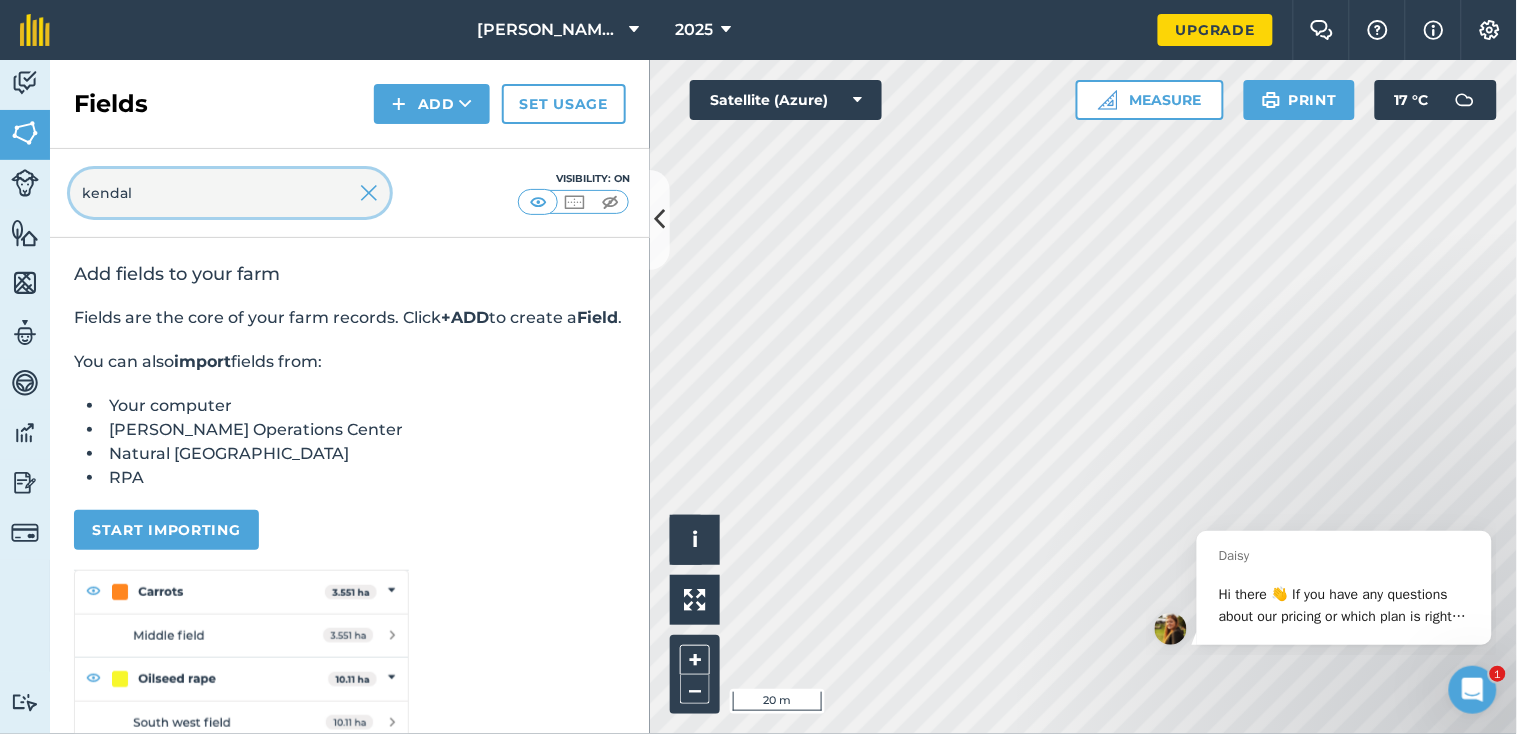 click on "kendal" at bounding box center [230, 193] 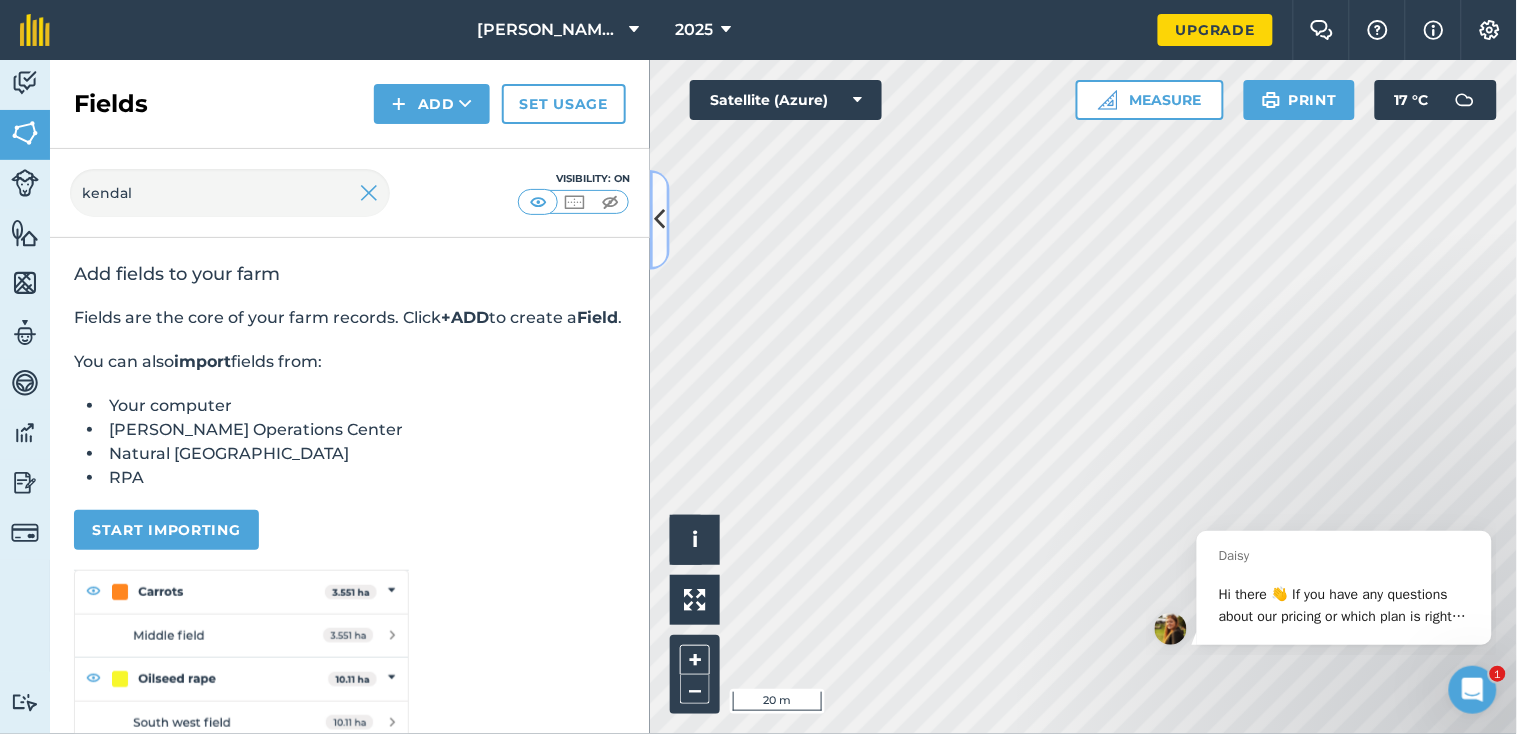 click at bounding box center [660, 219] 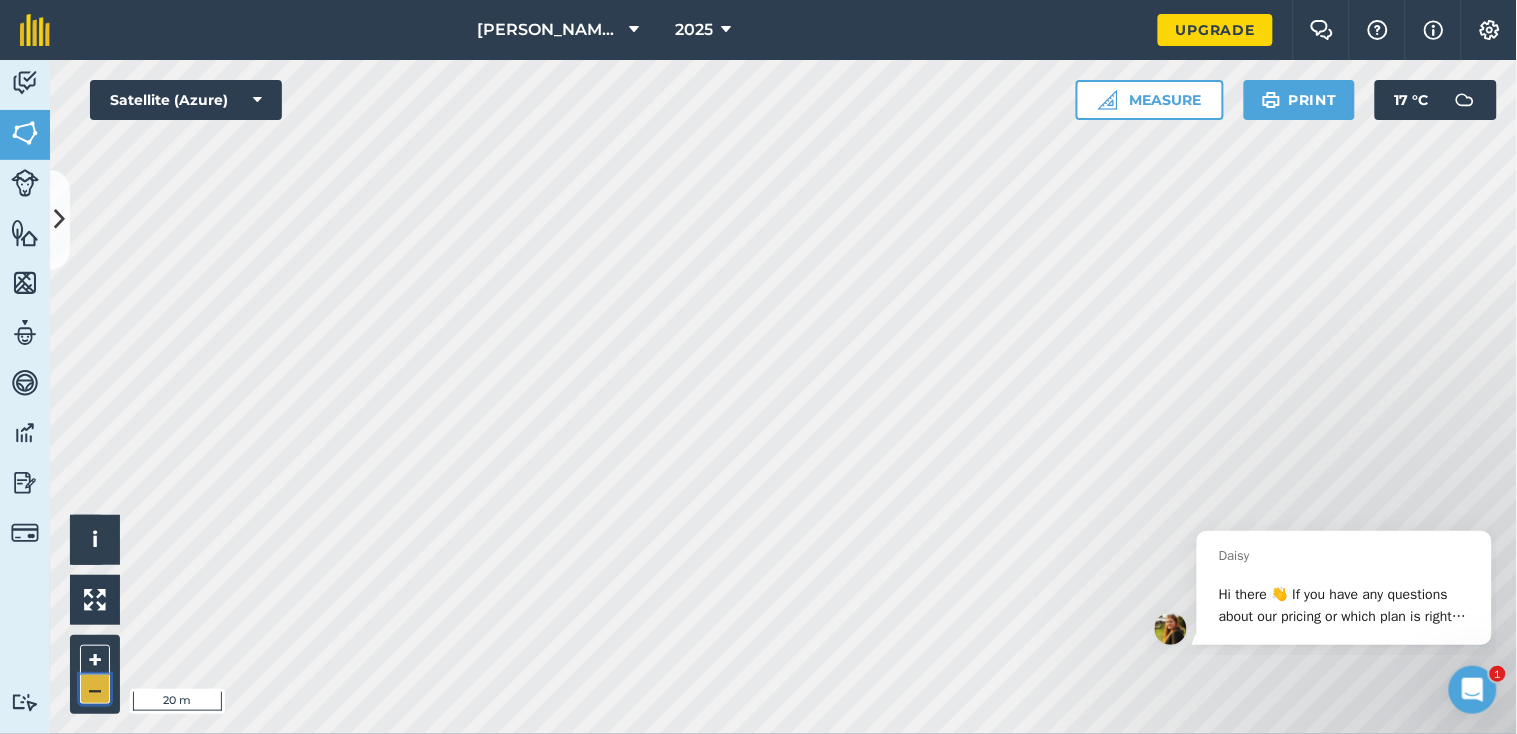 click on "–" at bounding box center [95, 689] 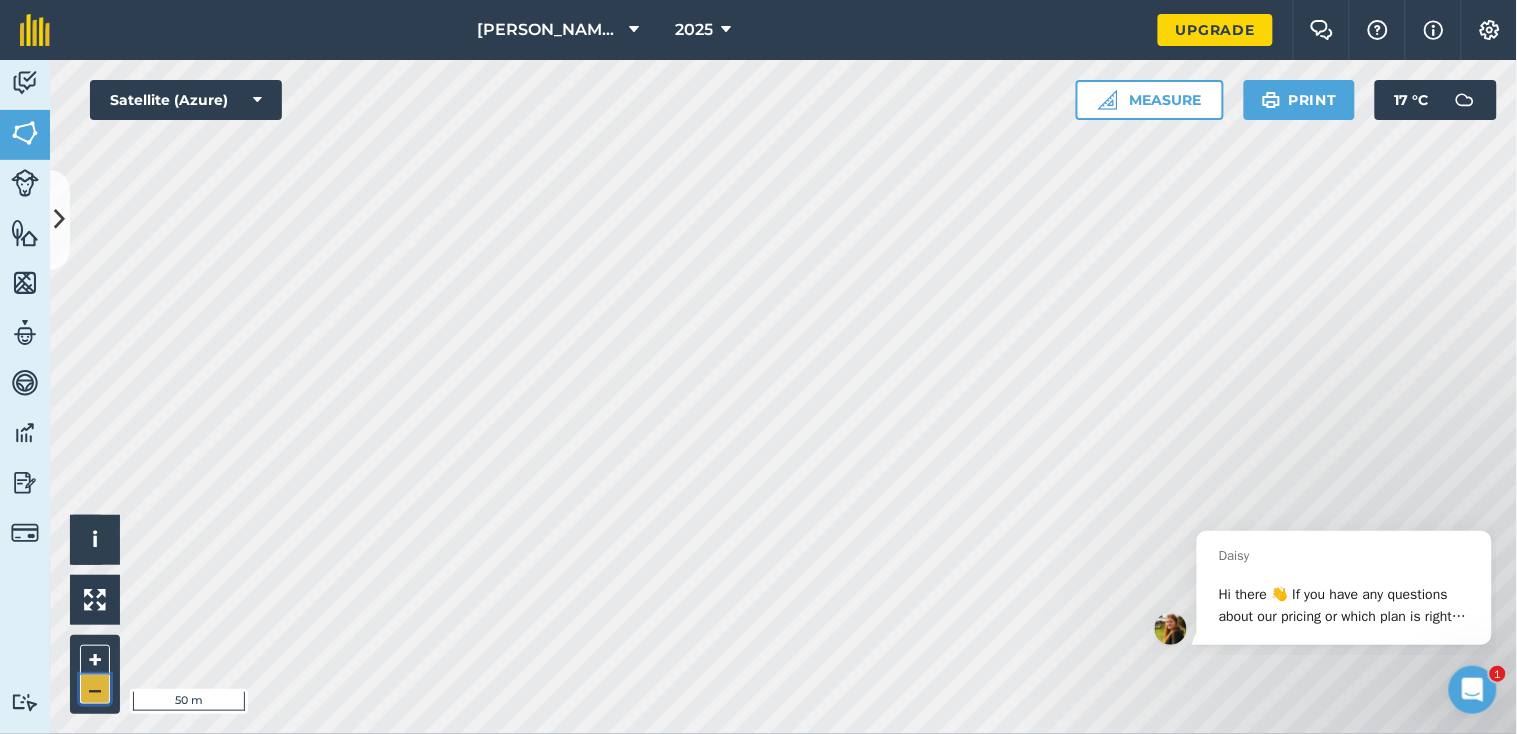 click on "–" at bounding box center [95, 689] 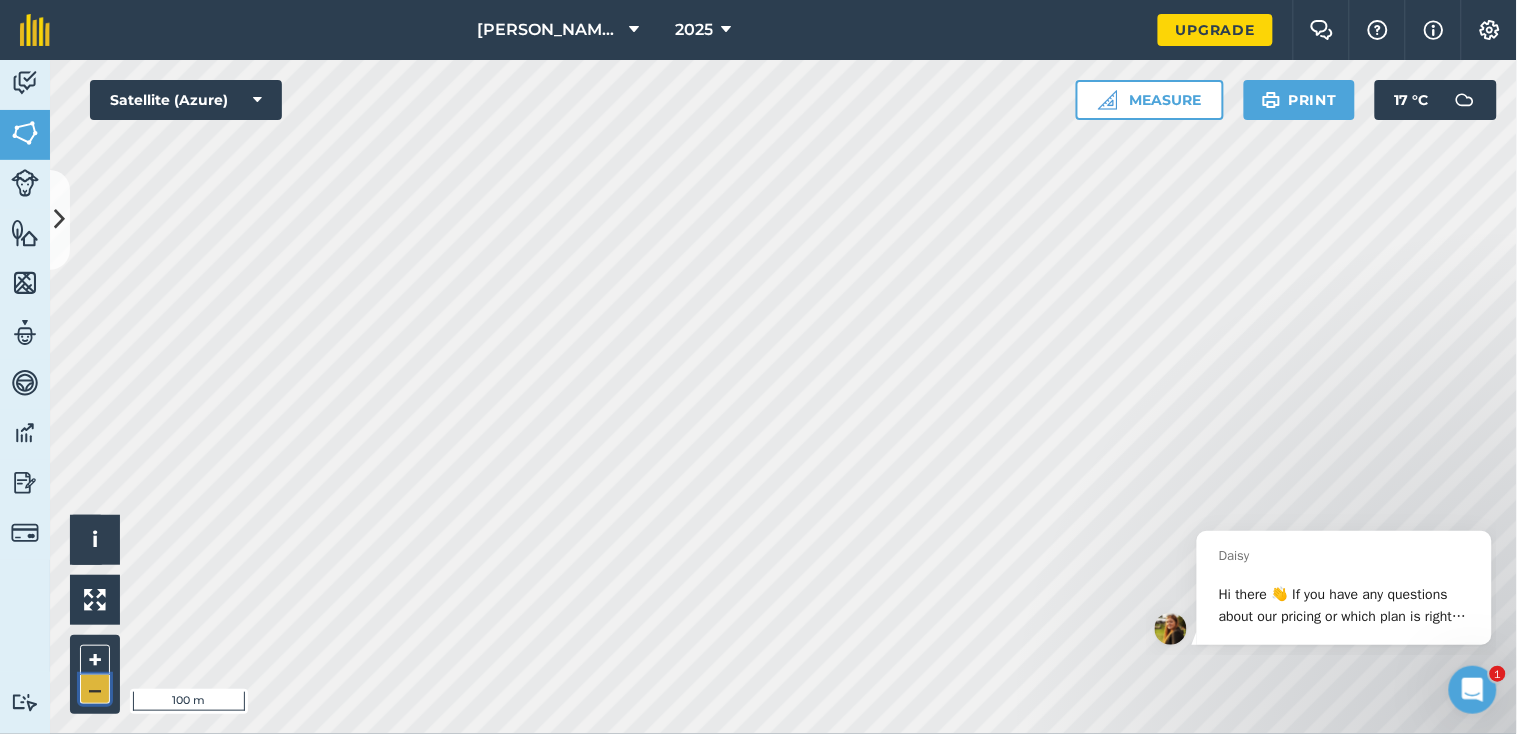 click on "–" at bounding box center (95, 689) 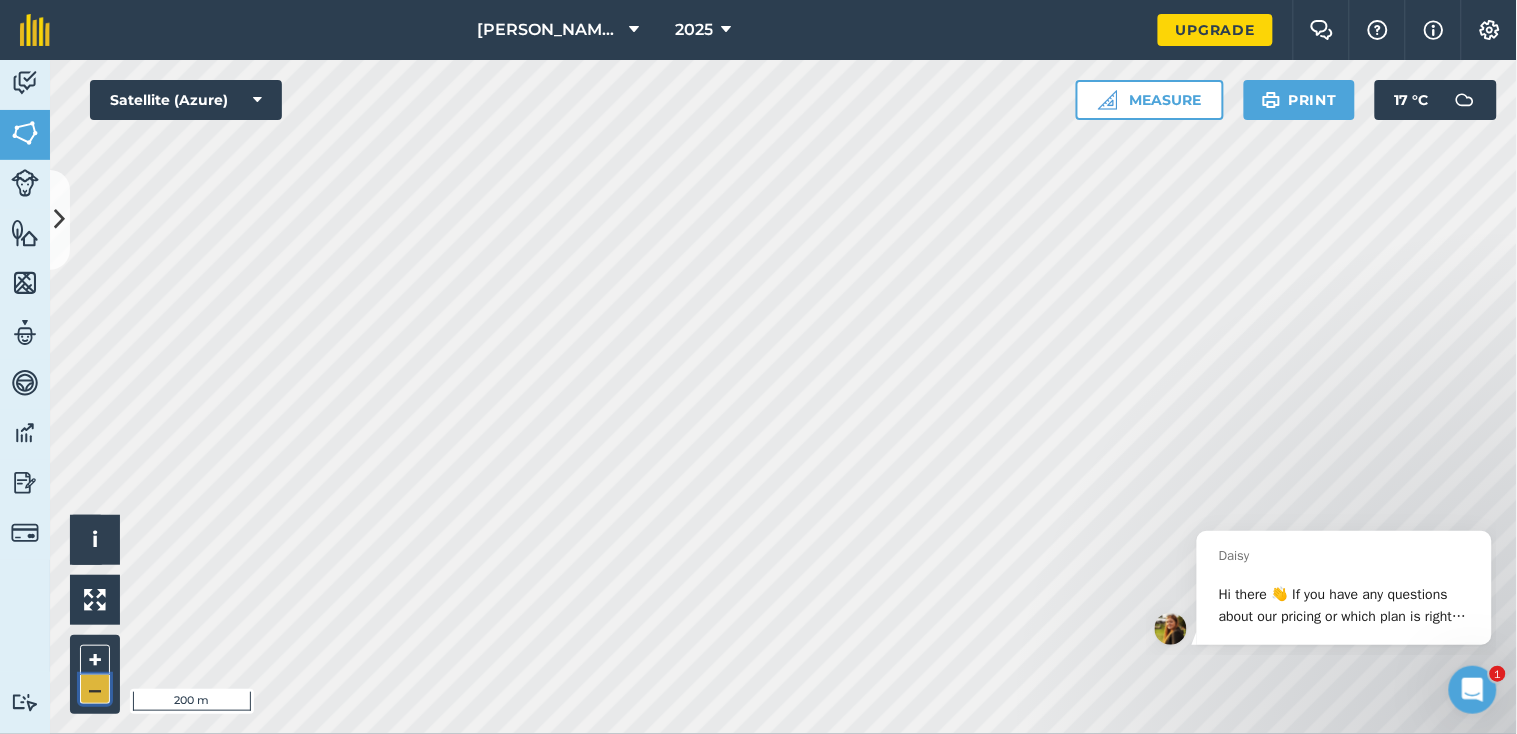 click on "–" at bounding box center [95, 689] 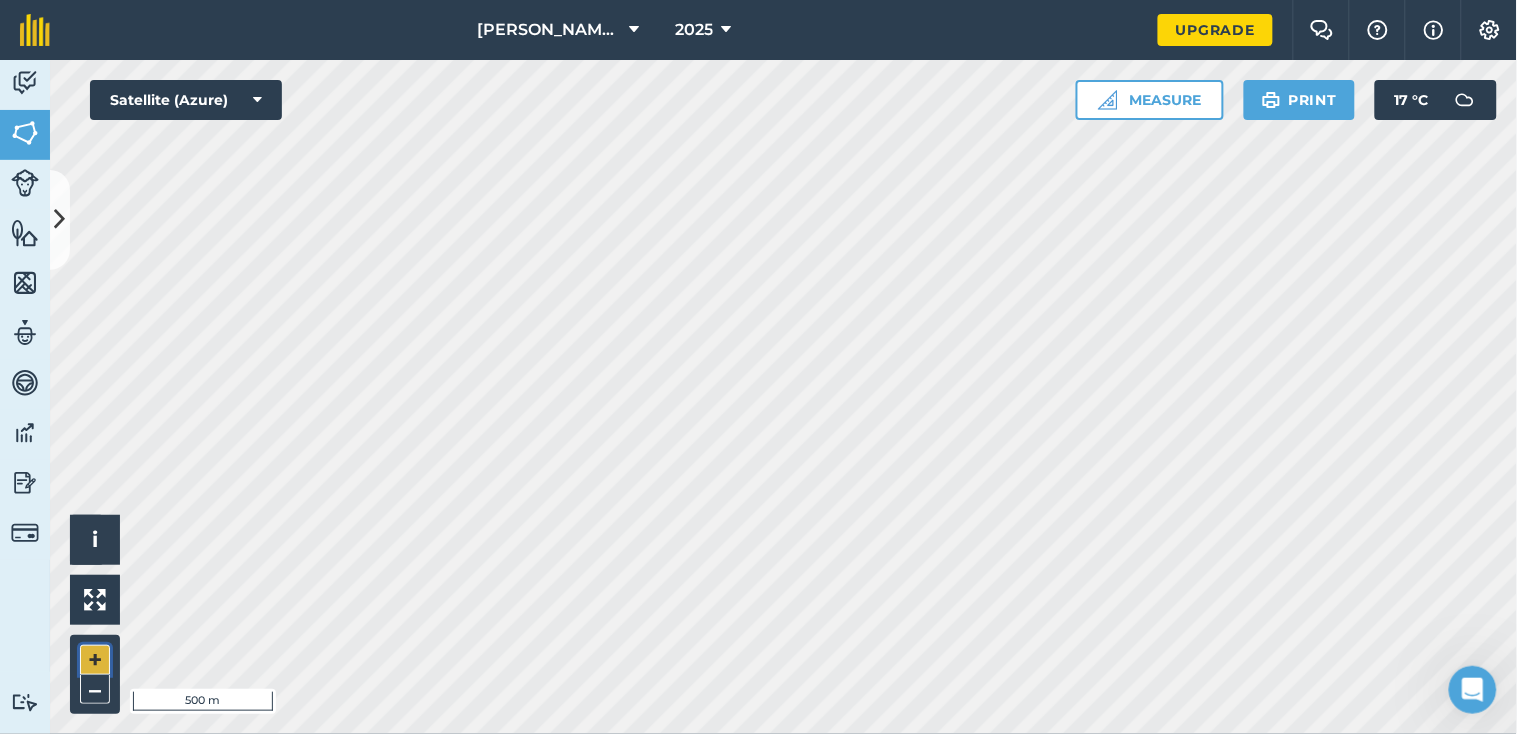 click on "+" at bounding box center [95, 660] 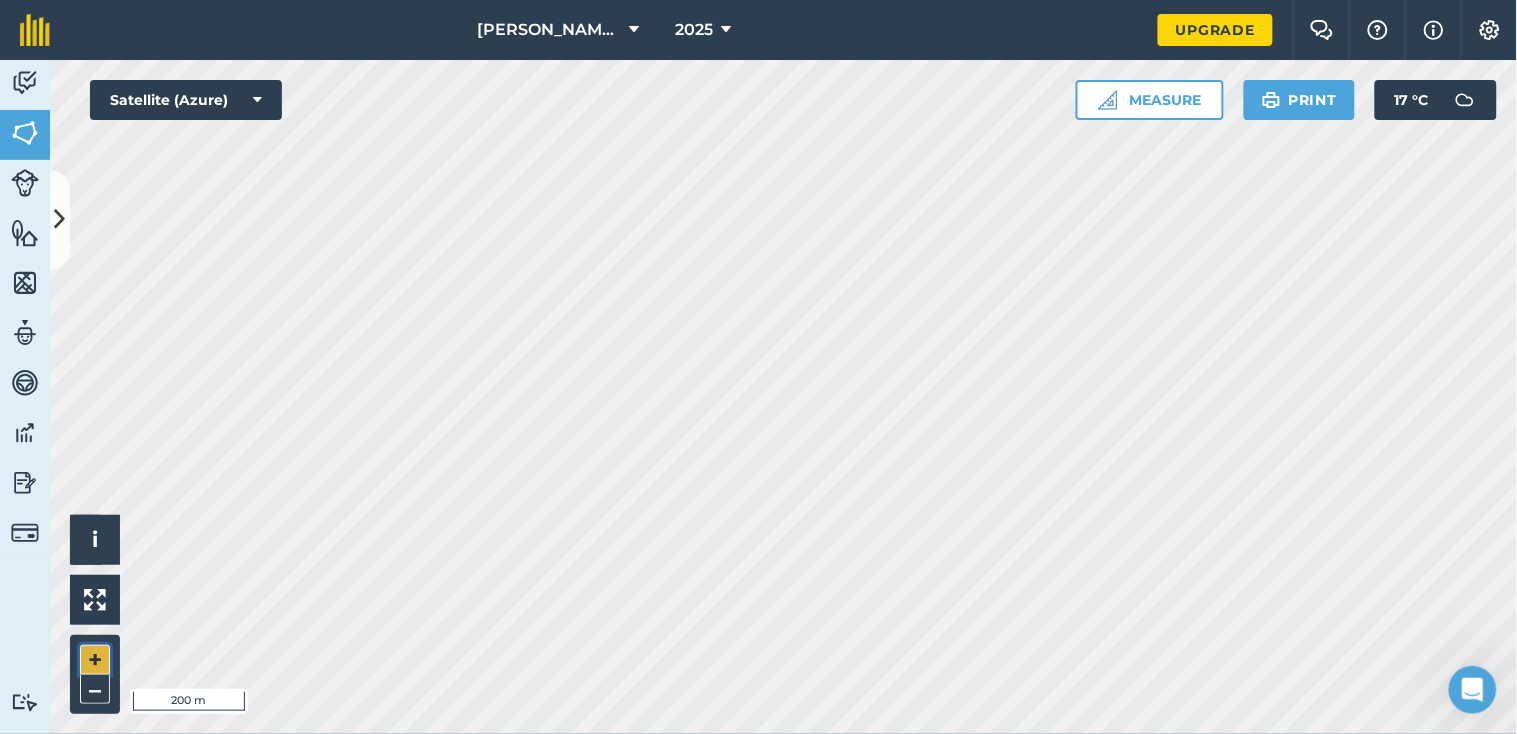 click on "+" at bounding box center (95, 660) 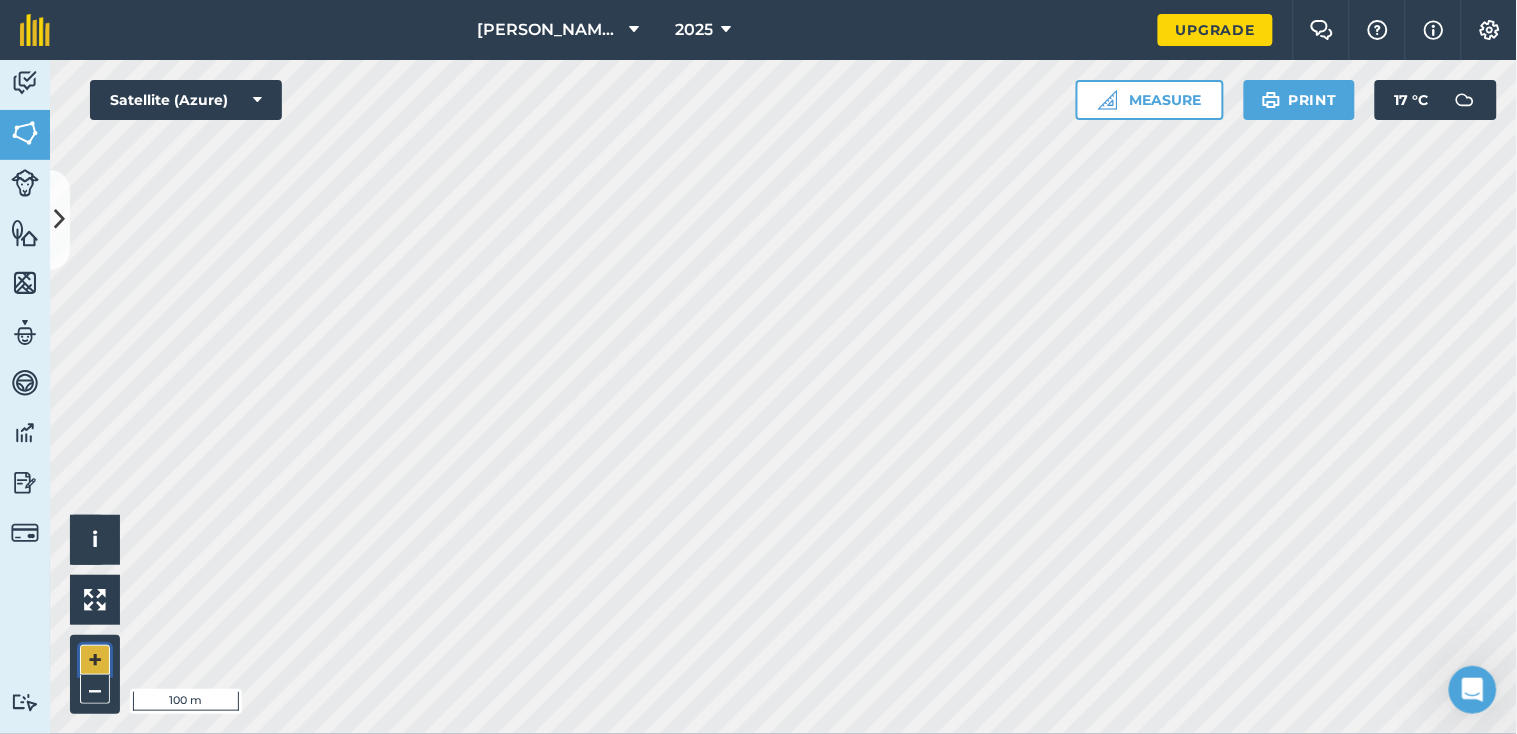 click on "+" at bounding box center [95, 660] 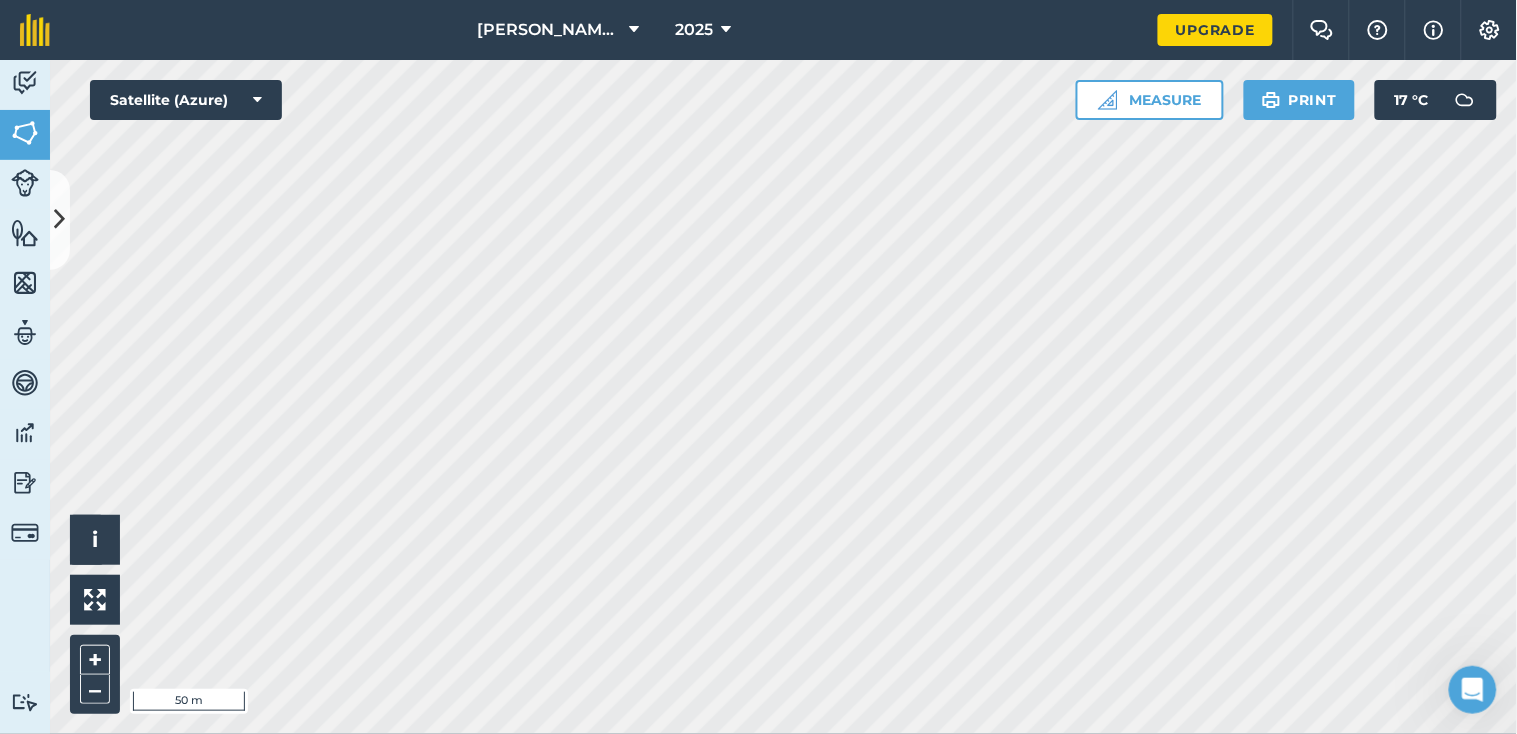 click on "[PERSON_NAME] farm 2025 Upgrade Farm Chat Help Info Settings Map printing is not available on our free plan Please upgrade to our Essentials, Plus or Pro plan to access this feature. Activity Fields Livestock Features Maps Team Vehicles Data Reporting Billing Tutorials Tutorials Fields   Add   Set usage kendal Visibility: On Add fields to your farm Fields are the core of your farm records. Click  +ADD  to create a  Field . You can also  import  fields from: Your computer [PERSON_NAME] Deere Operations Center Natural [GEOGRAPHIC_DATA] RPA Start importing No matching fields found Hello i © 2025 TomTom, Microsoft 50 m + – Satellite (Azure) Measure Print 17   ° C" at bounding box center [758, 367] 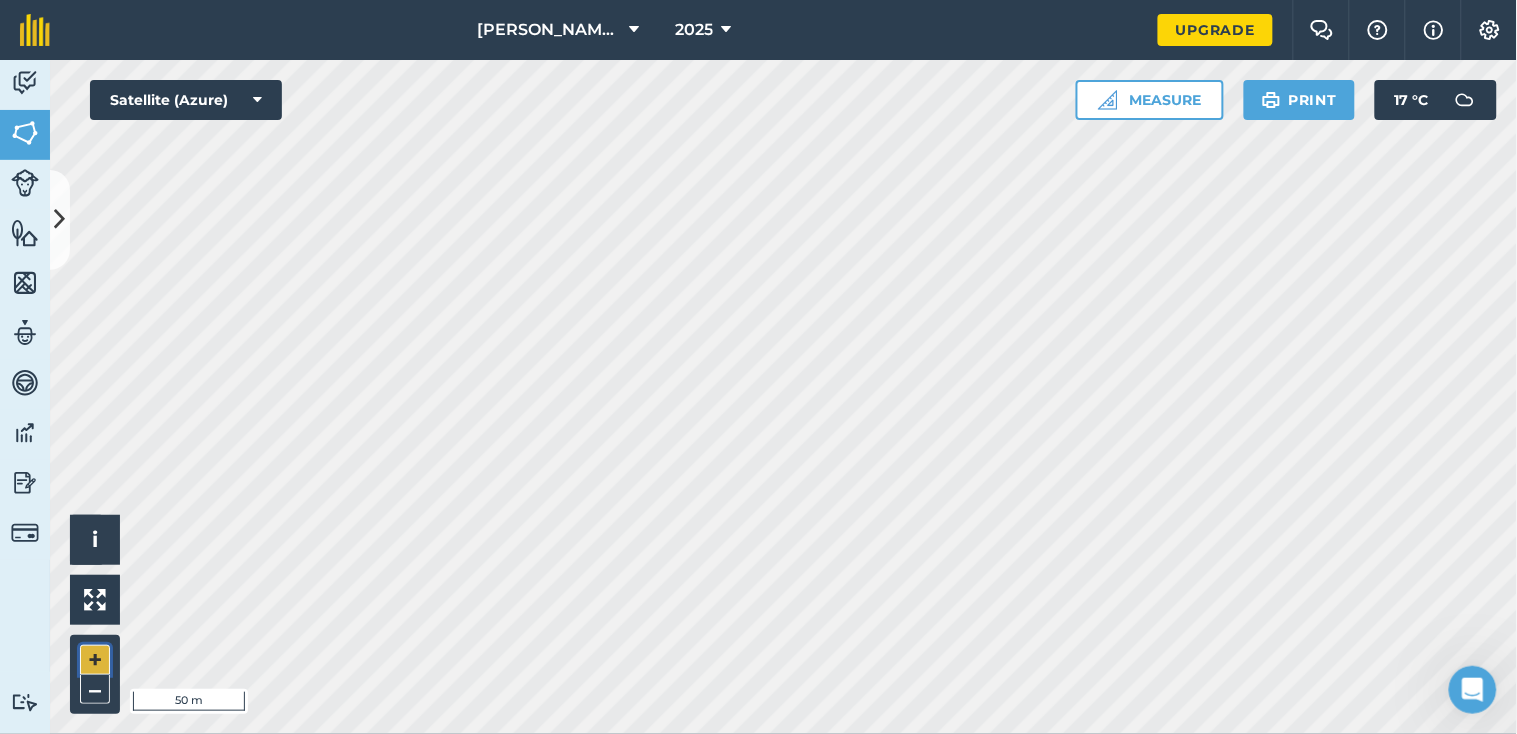 click on "+" at bounding box center (95, 660) 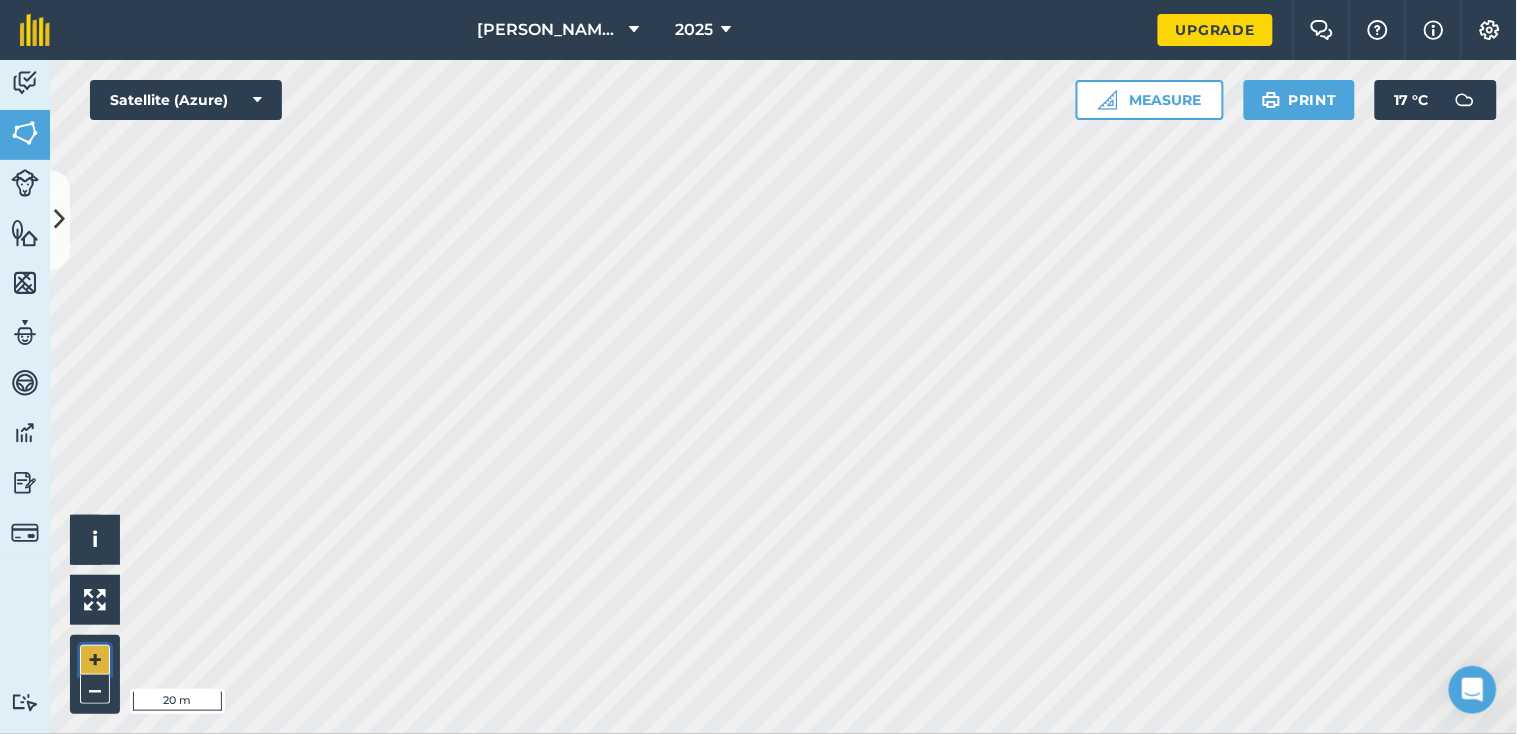 click on "+" at bounding box center [95, 660] 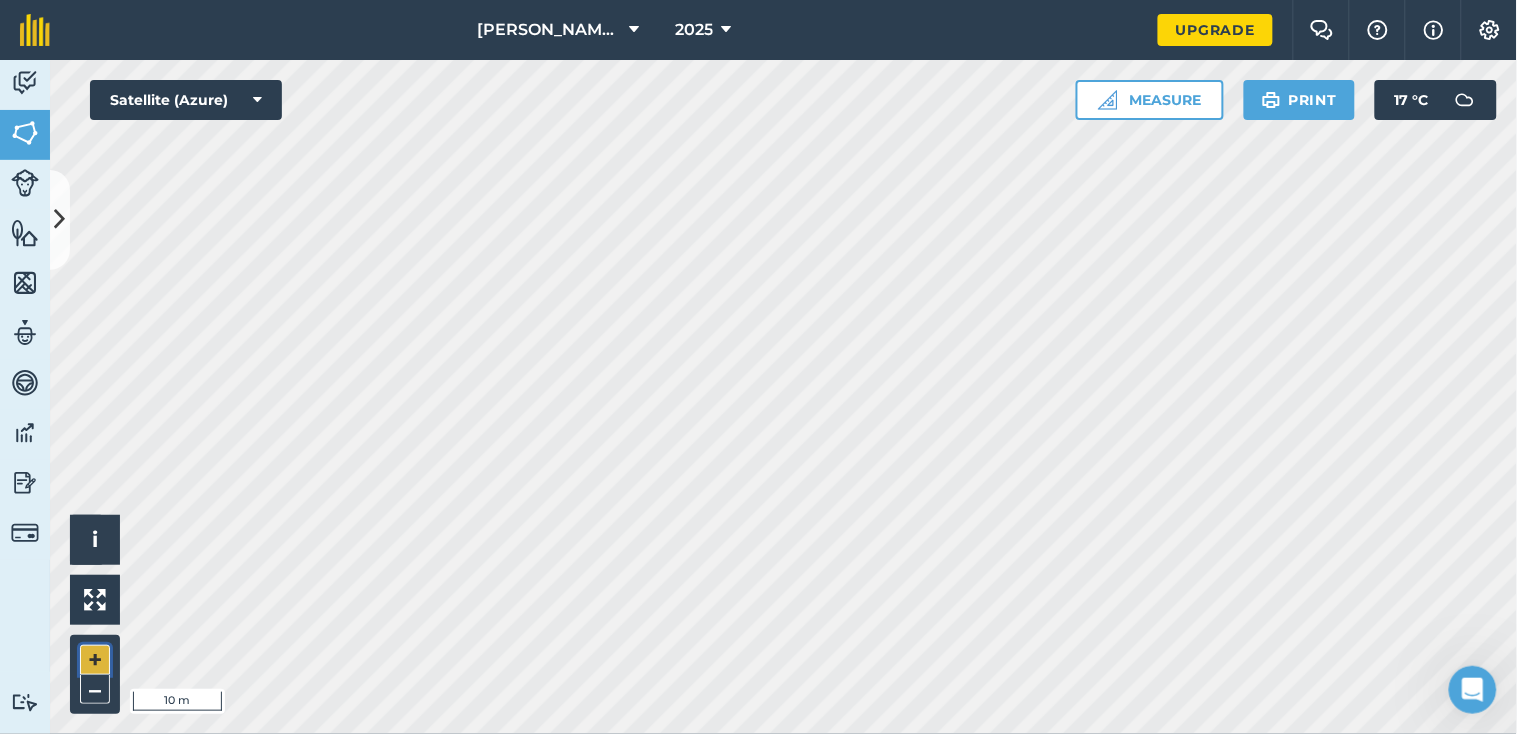 click on "+" at bounding box center (95, 660) 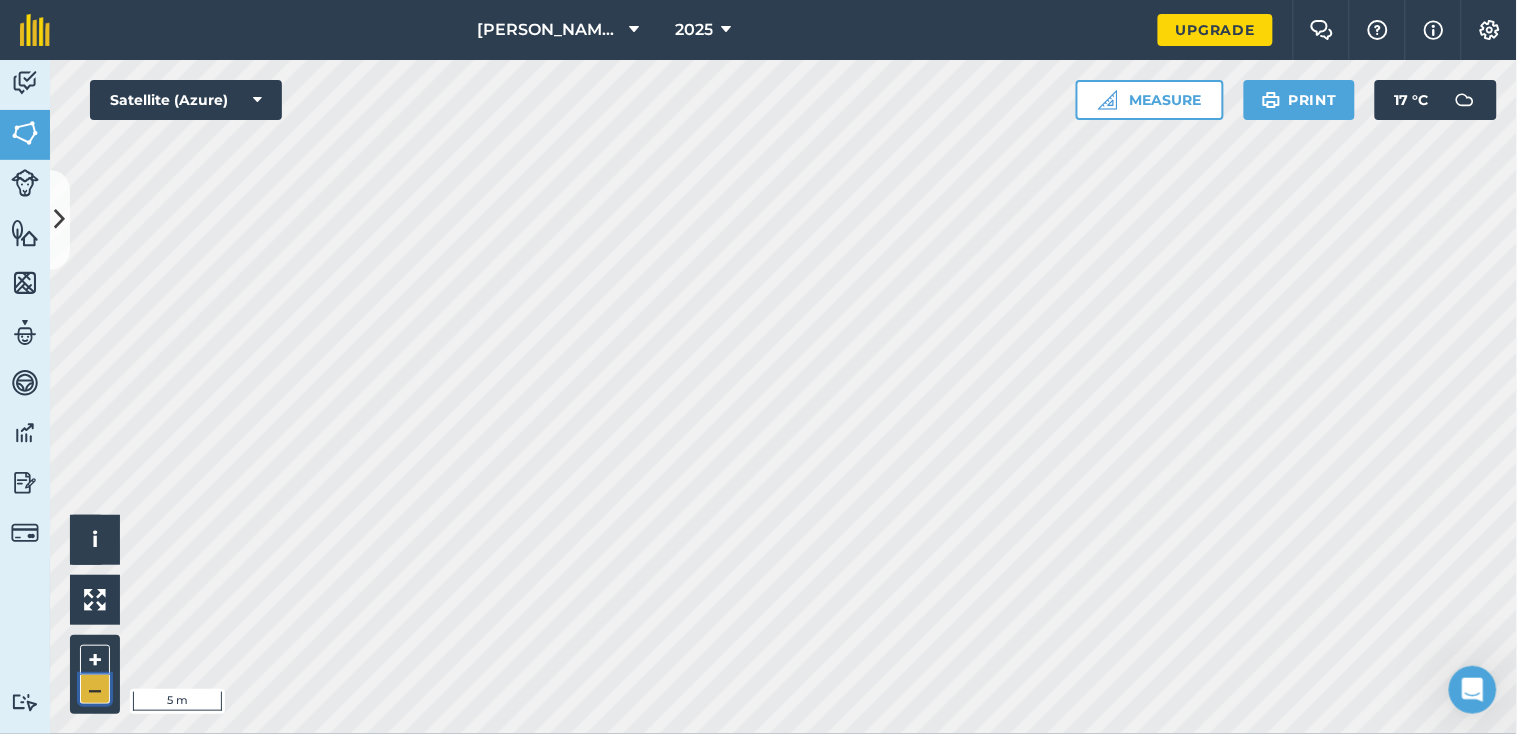 click on "–" at bounding box center [95, 689] 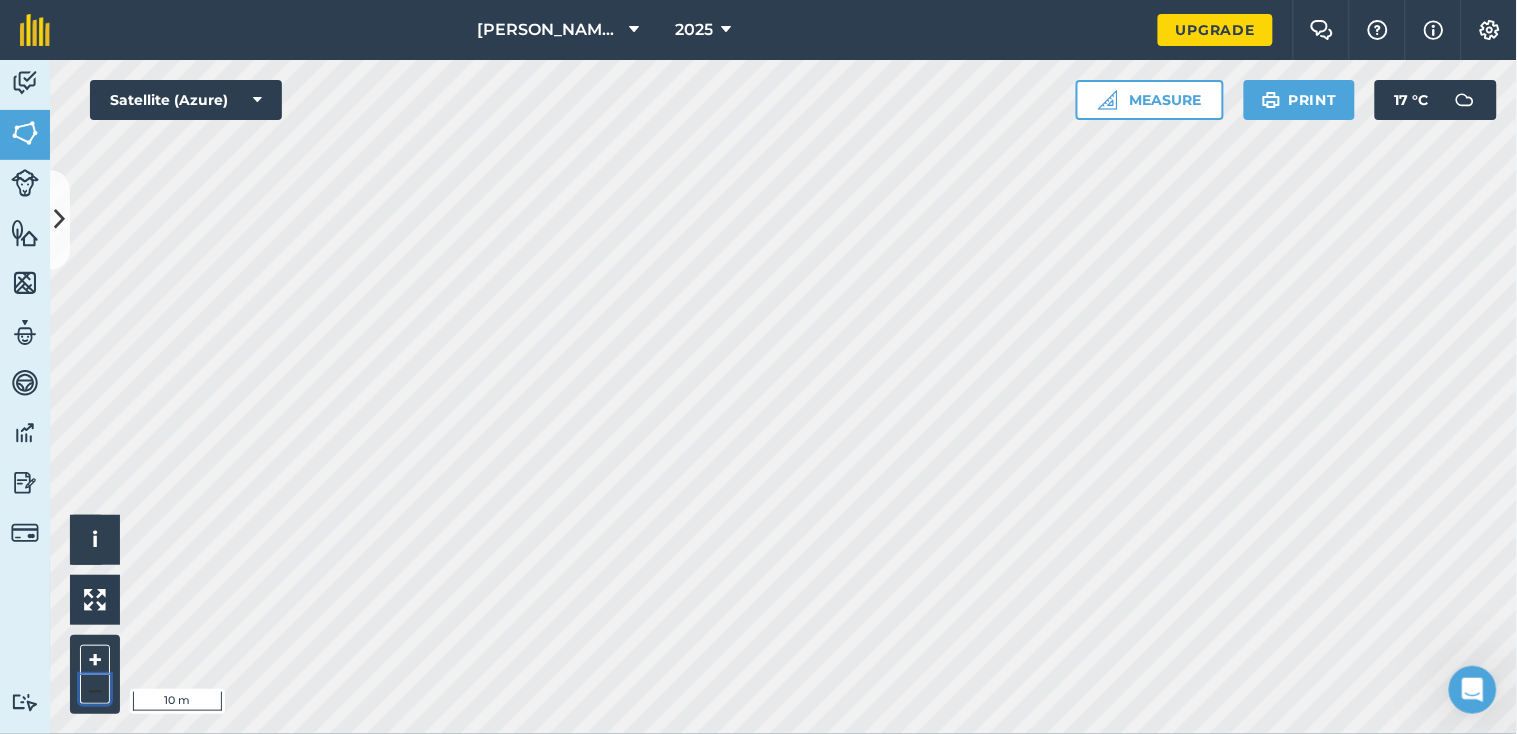 type 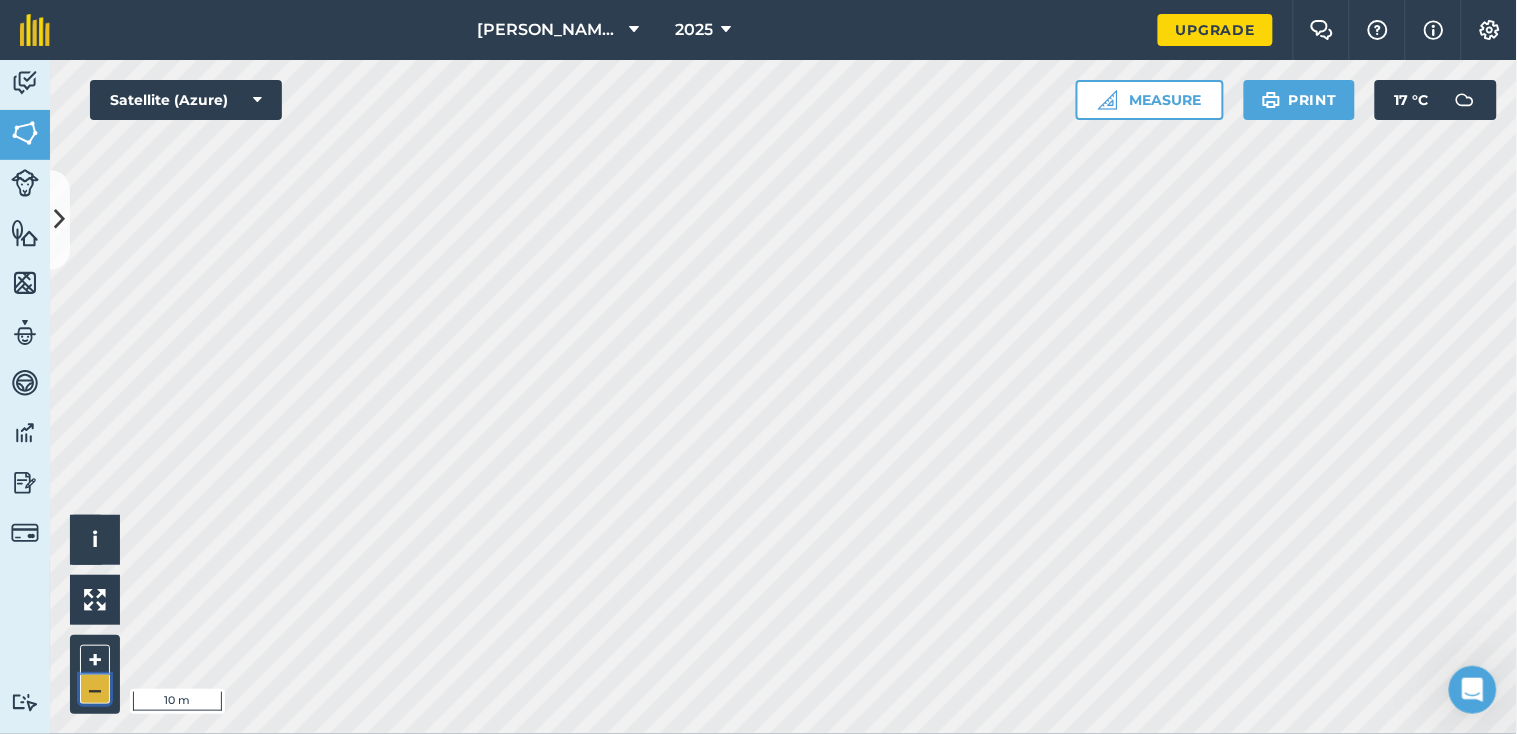 click on "–" at bounding box center (95, 689) 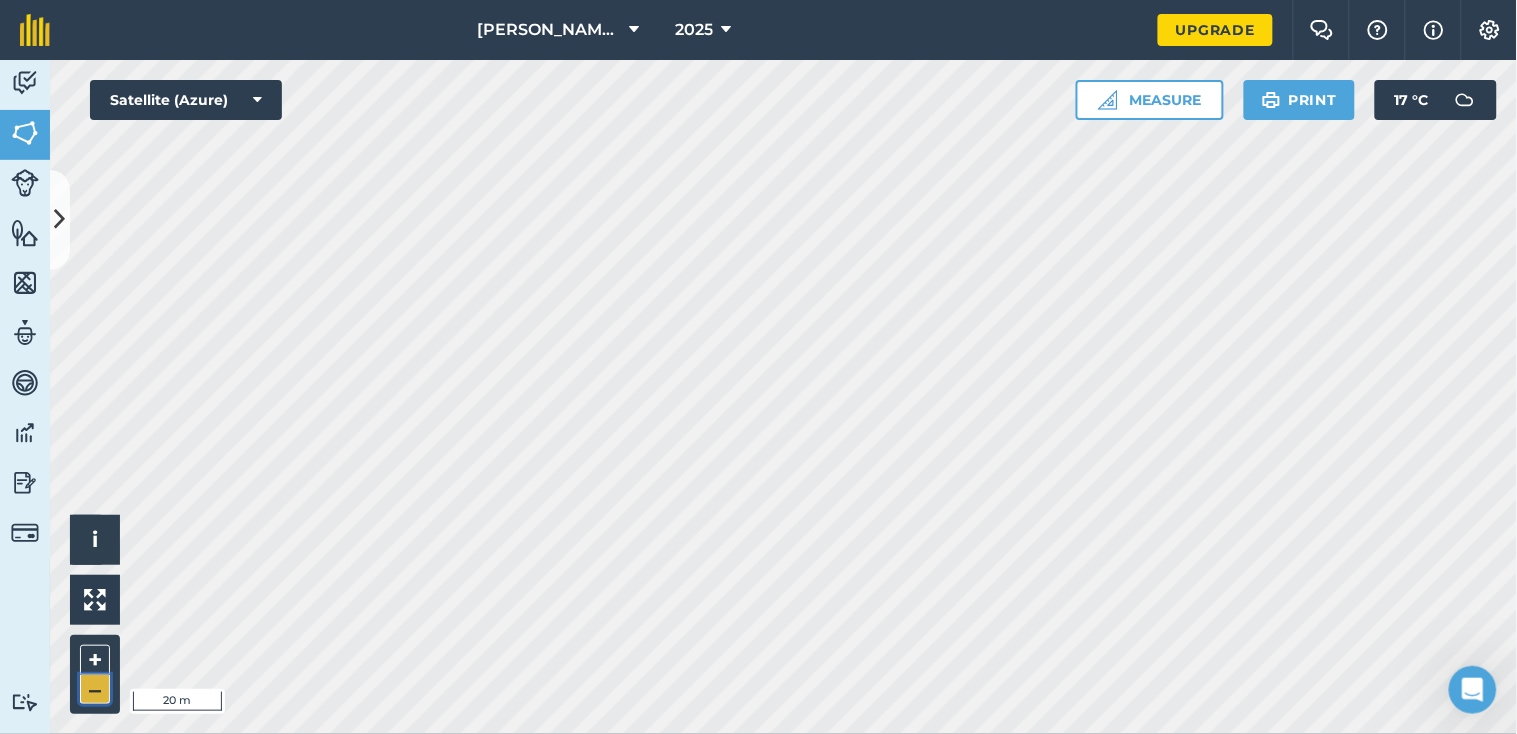 click on "–" at bounding box center [95, 689] 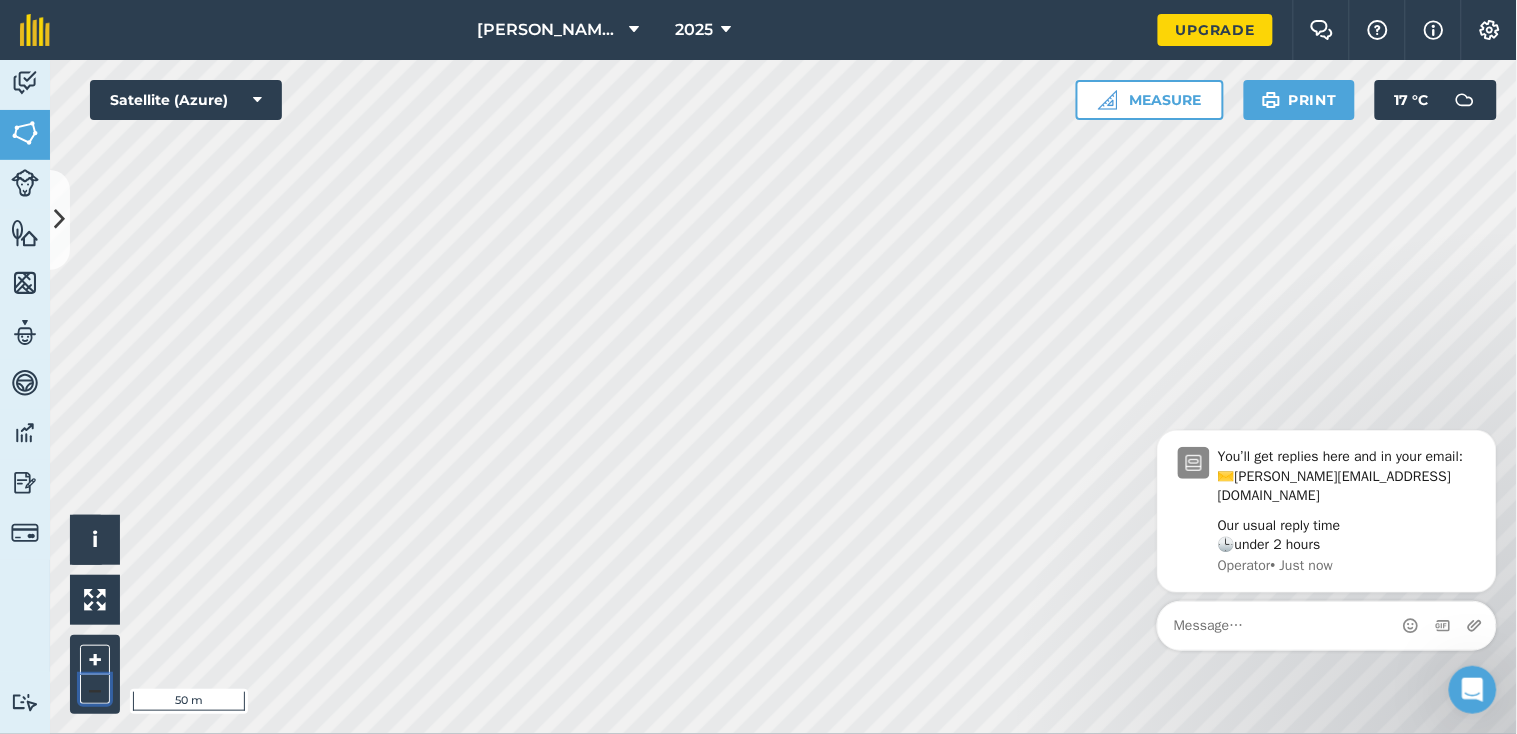 scroll, scrollTop: 0, scrollLeft: 0, axis: both 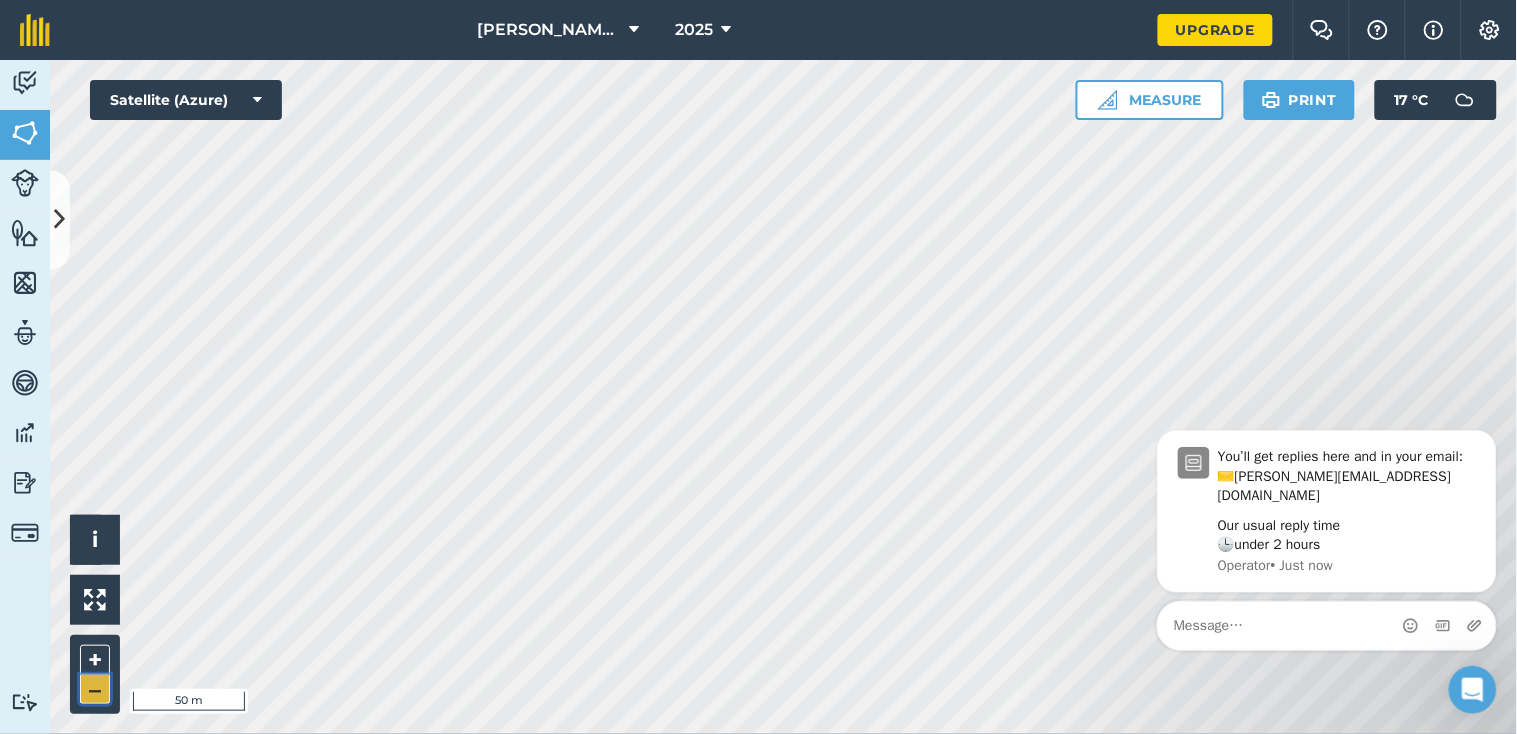 click on "–" at bounding box center (95, 689) 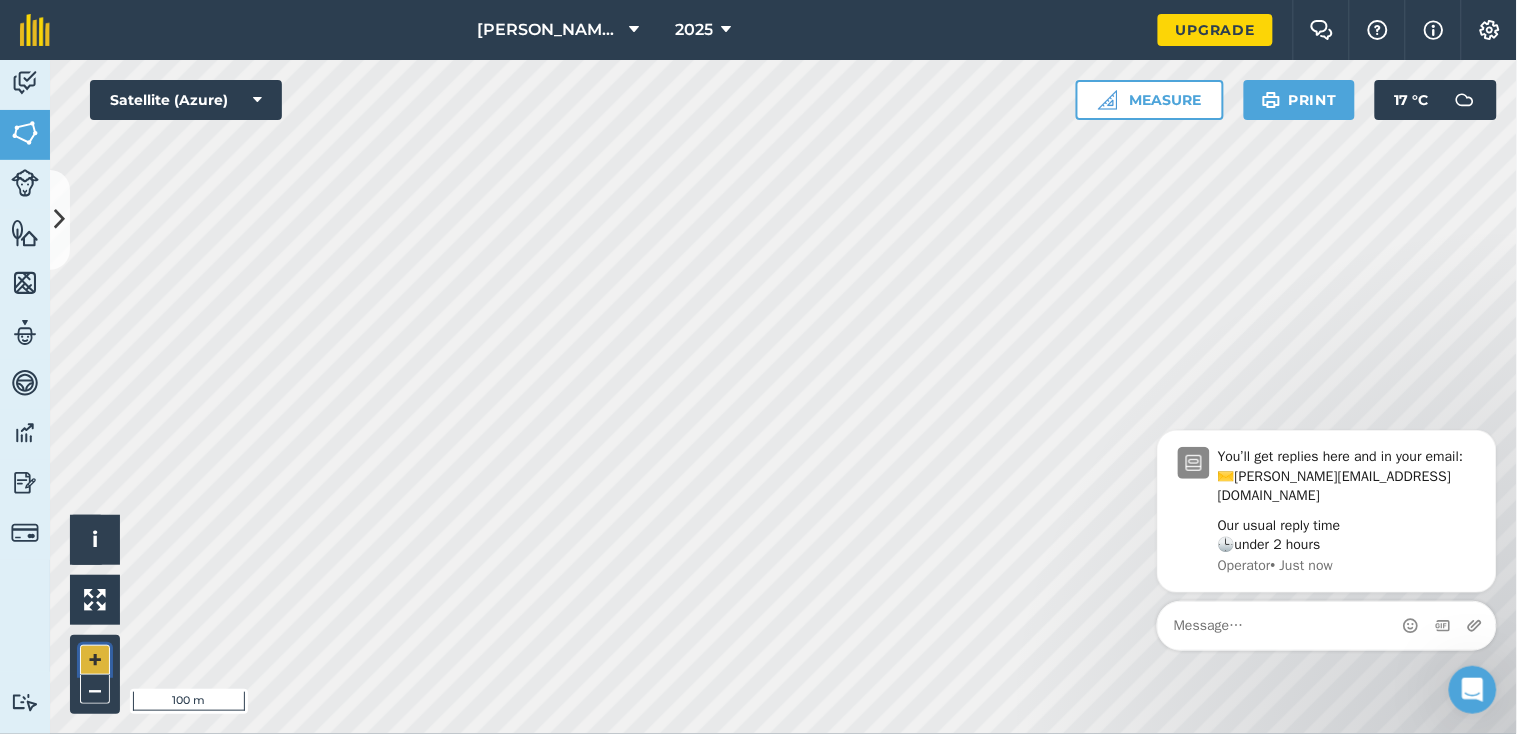 click on "+" at bounding box center (95, 660) 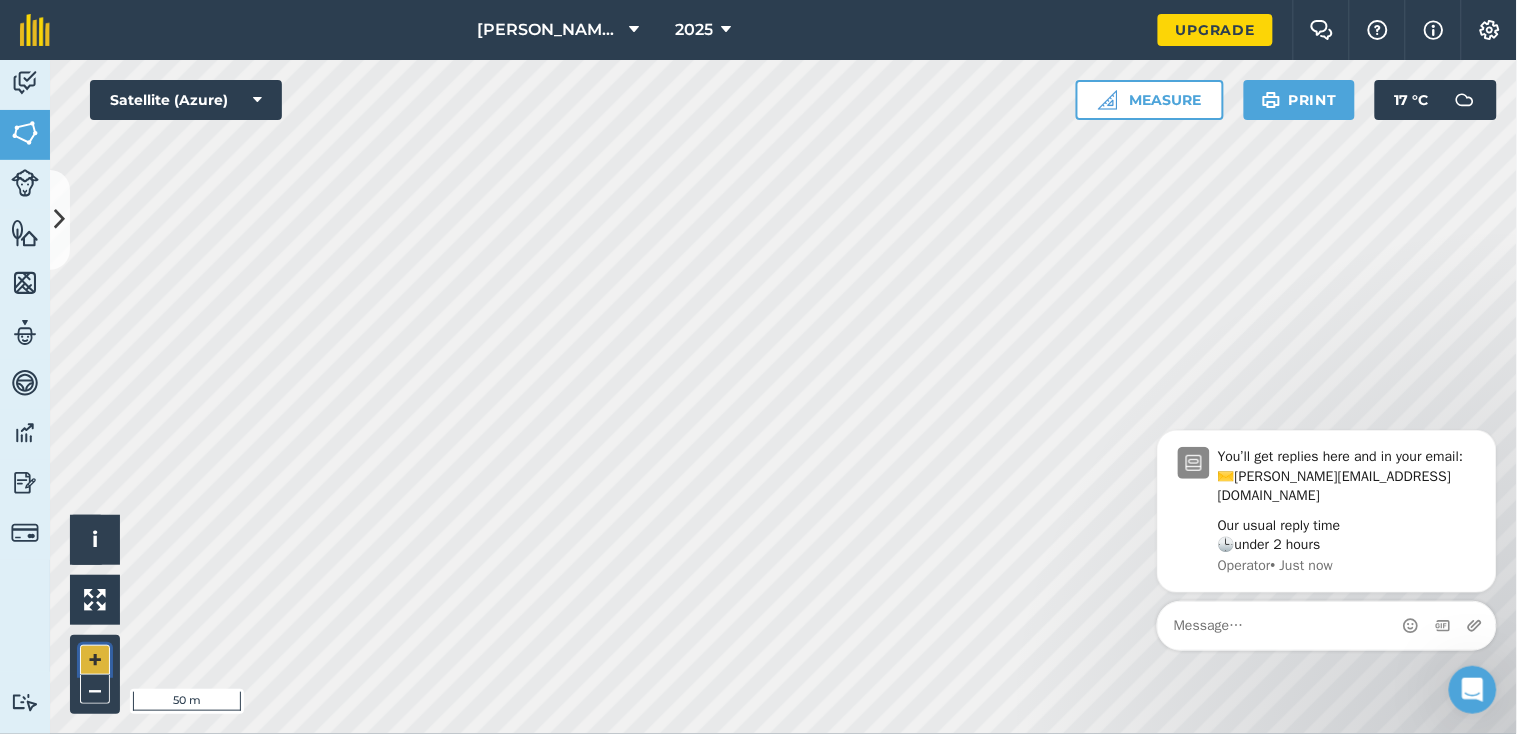 click on "+" at bounding box center [95, 660] 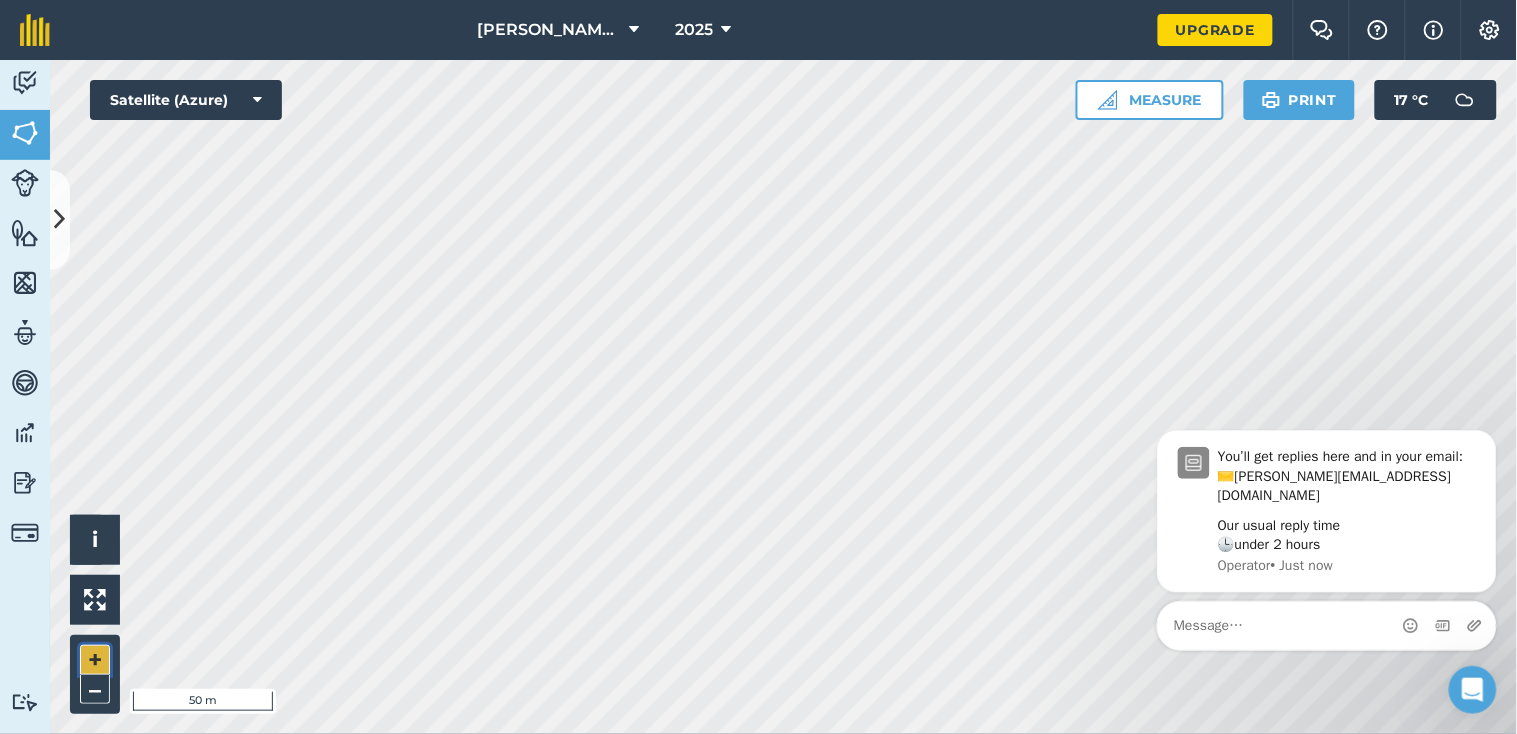 click on "+" at bounding box center (95, 660) 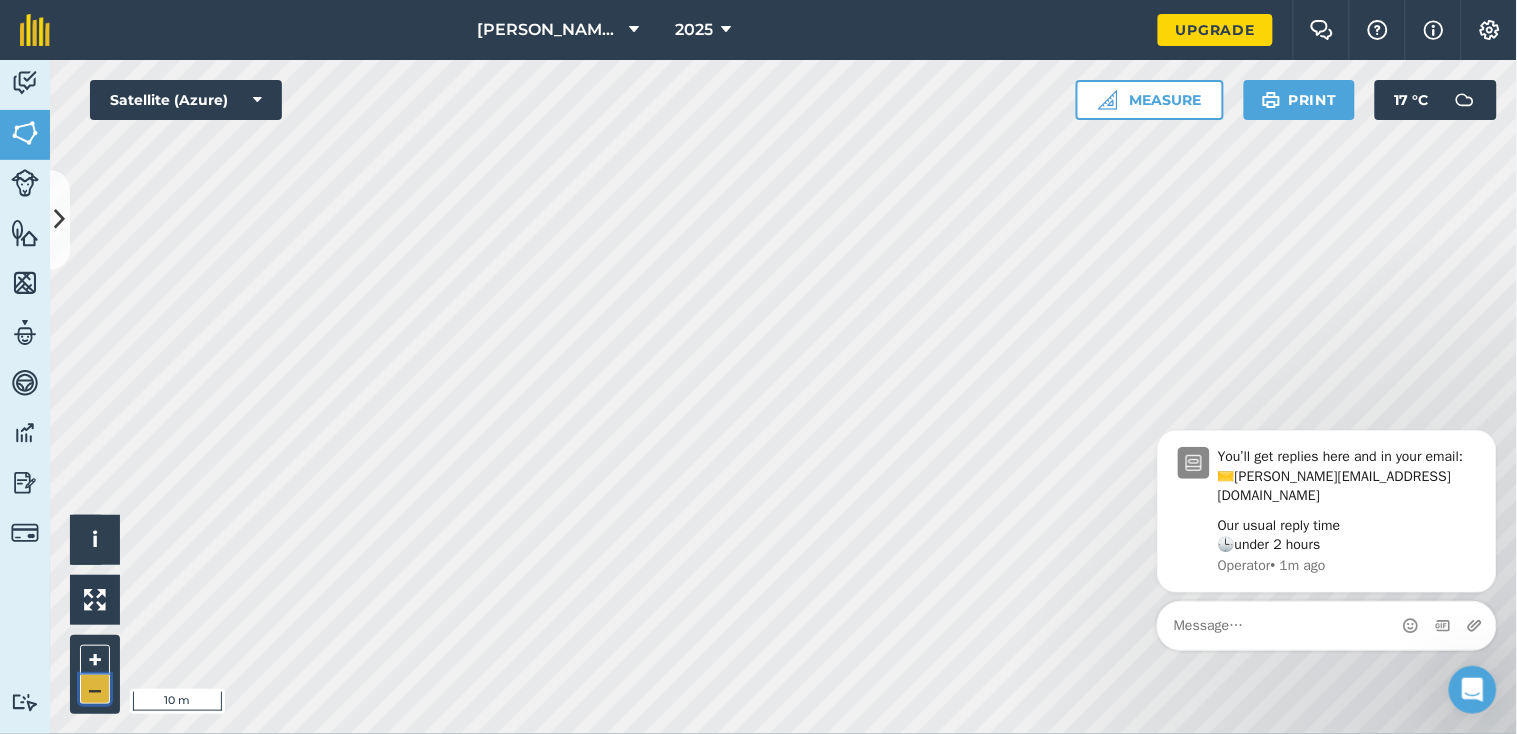 click on "–" at bounding box center (95, 689) 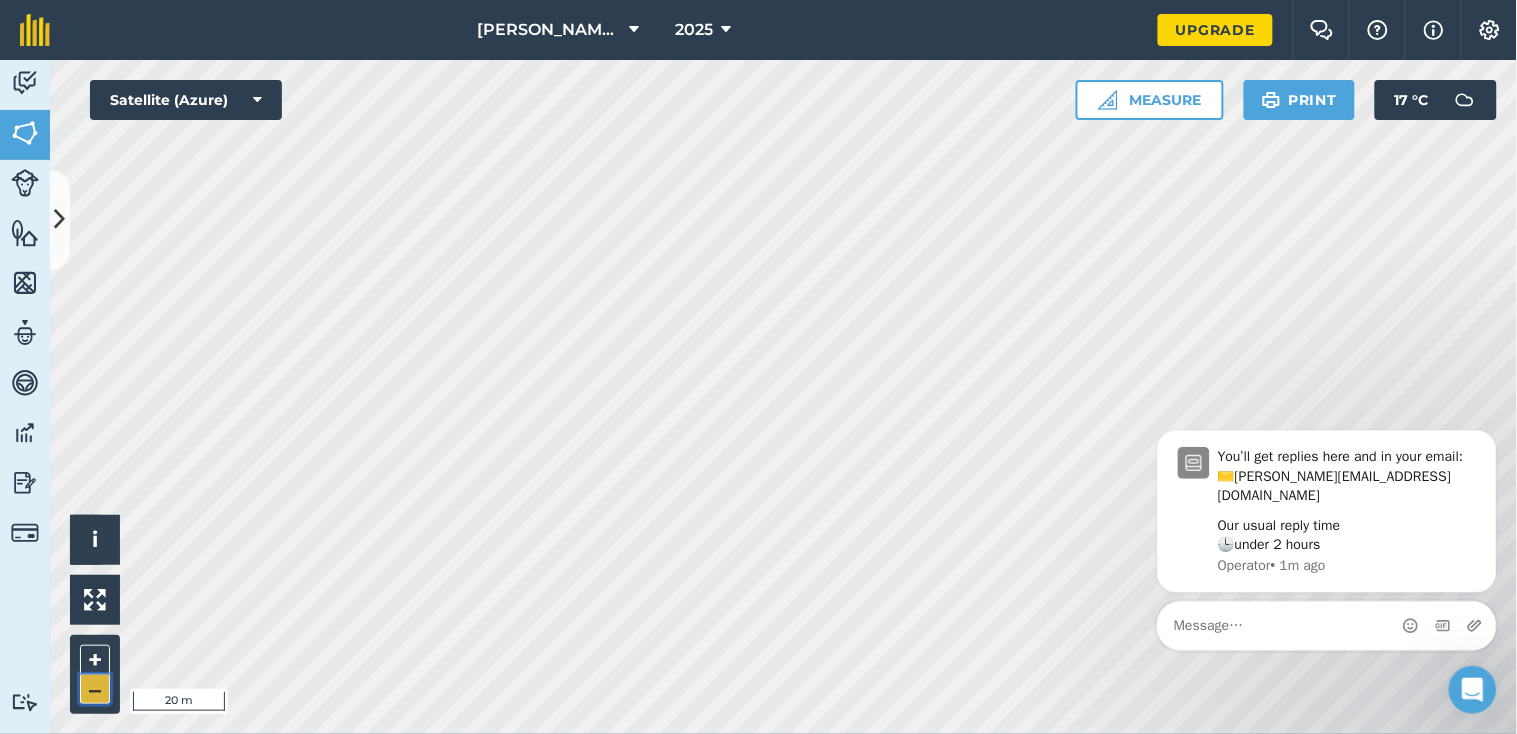 click on "–" at bounding box center [95, 689] 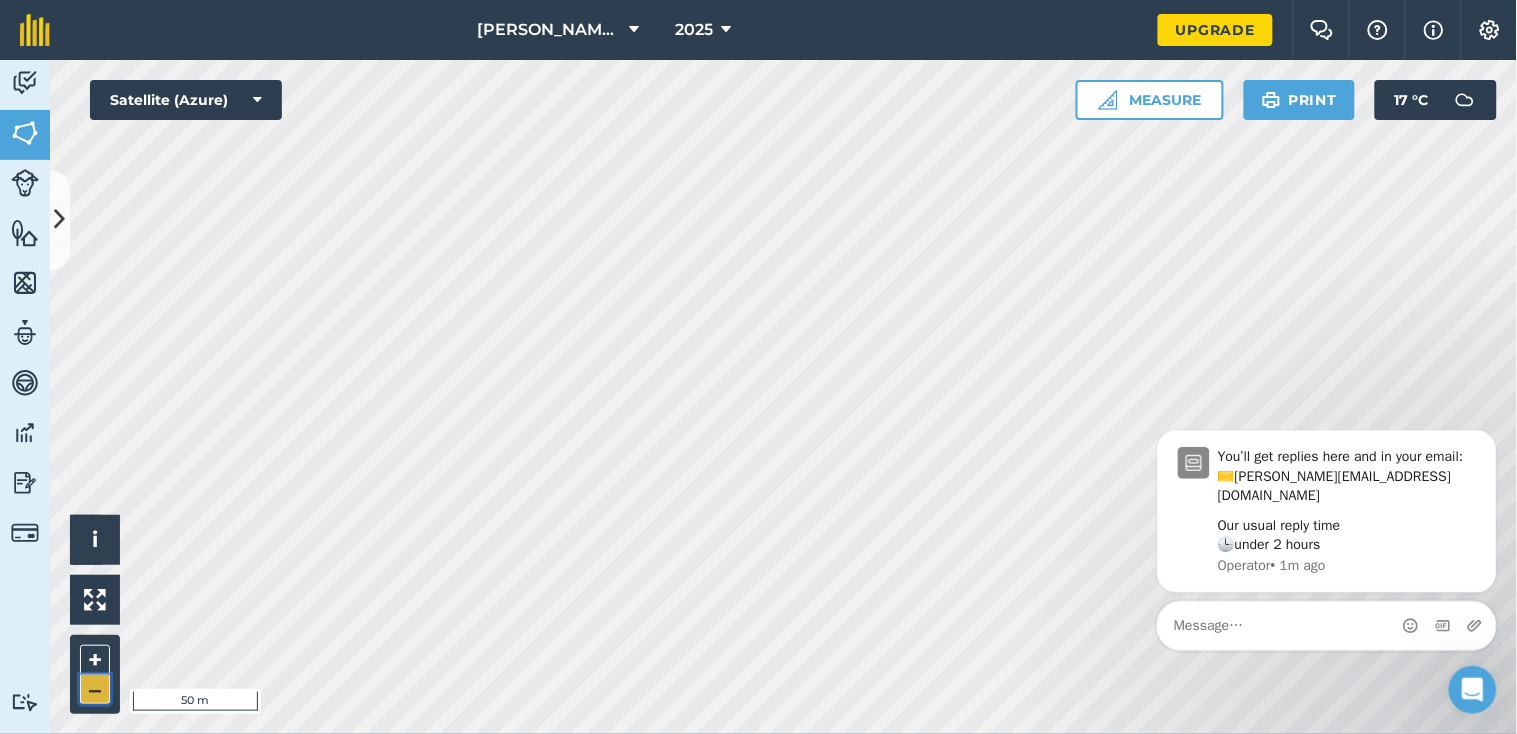click on "–" at bounding box center [95, 689] 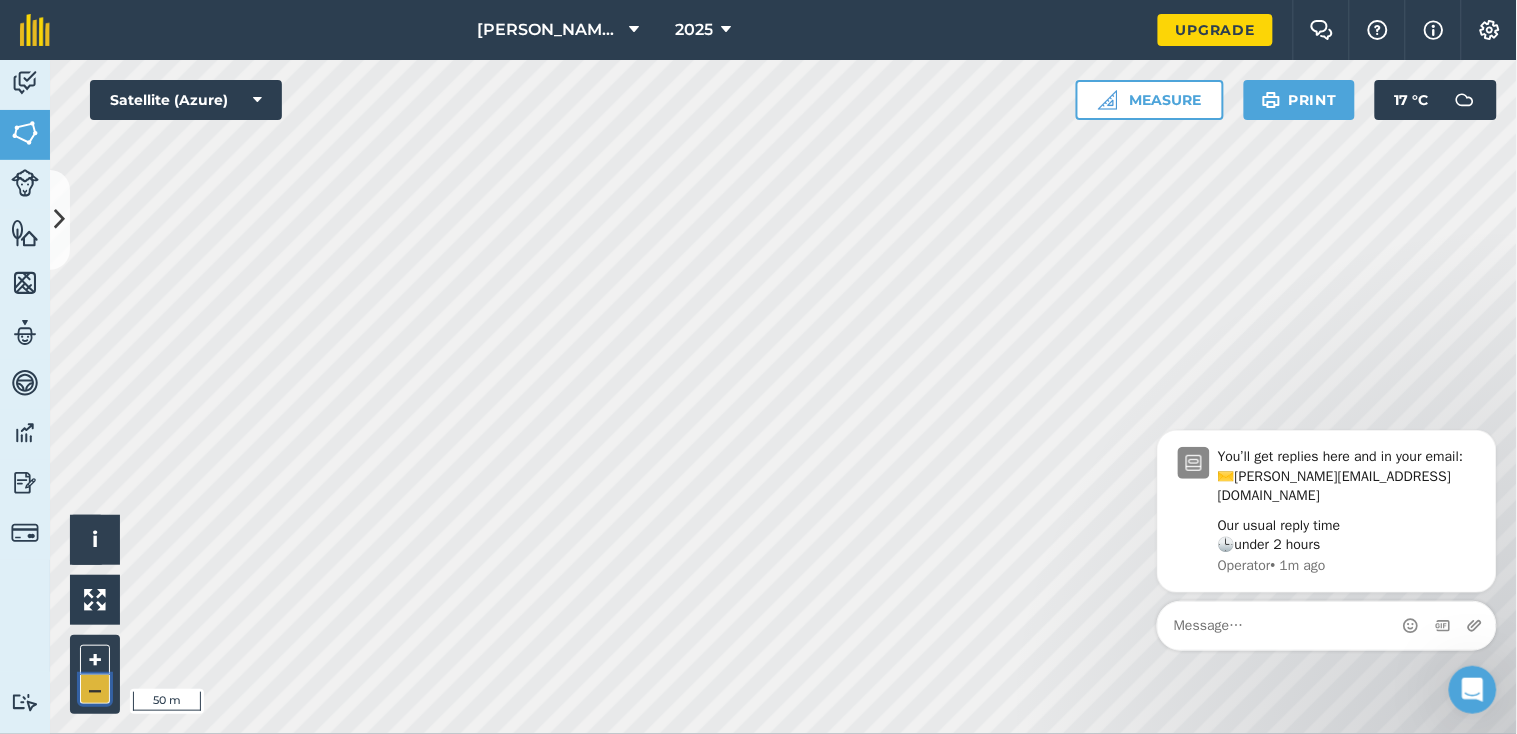 click on "–" at bounding box center [95, 689] 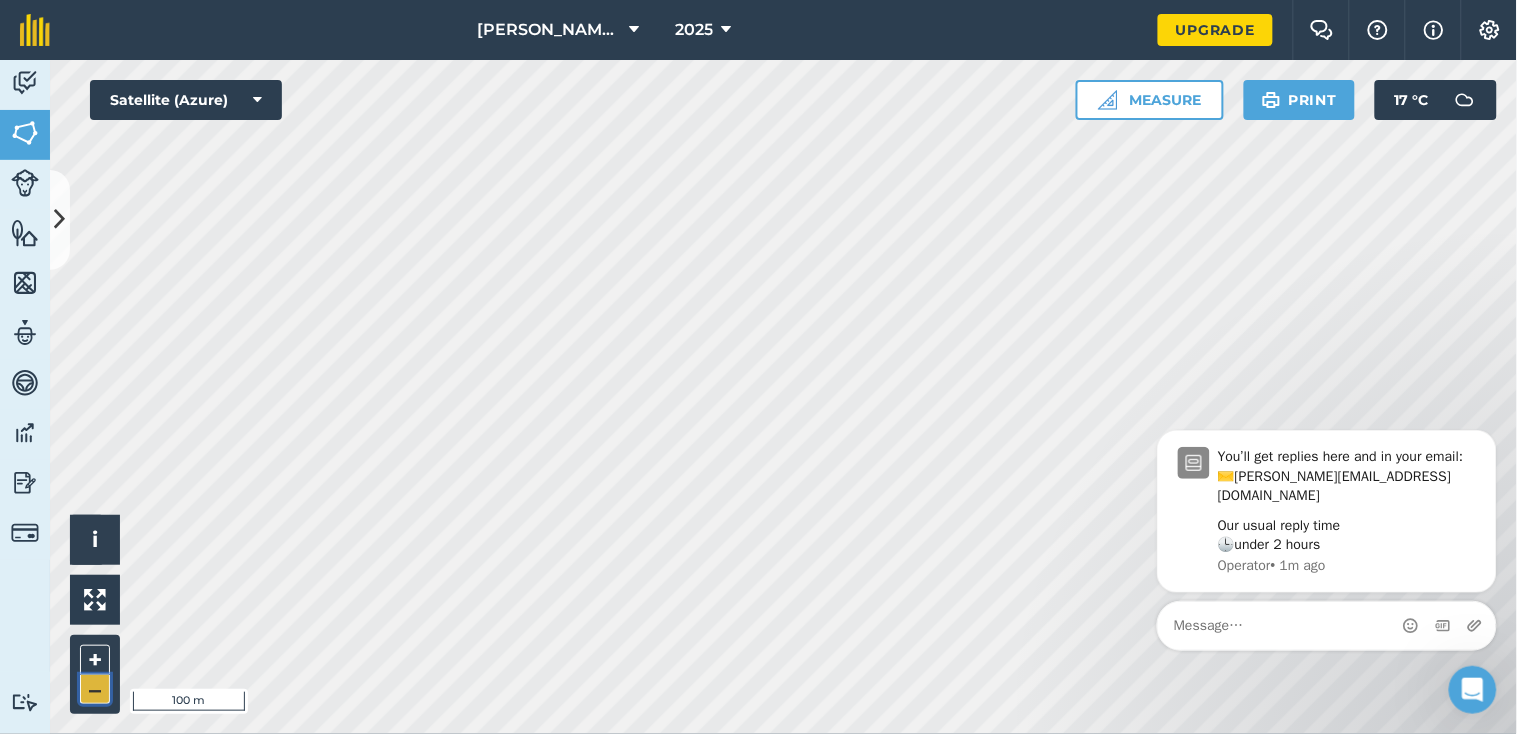 click on "–" at bounding box center [95, 689] 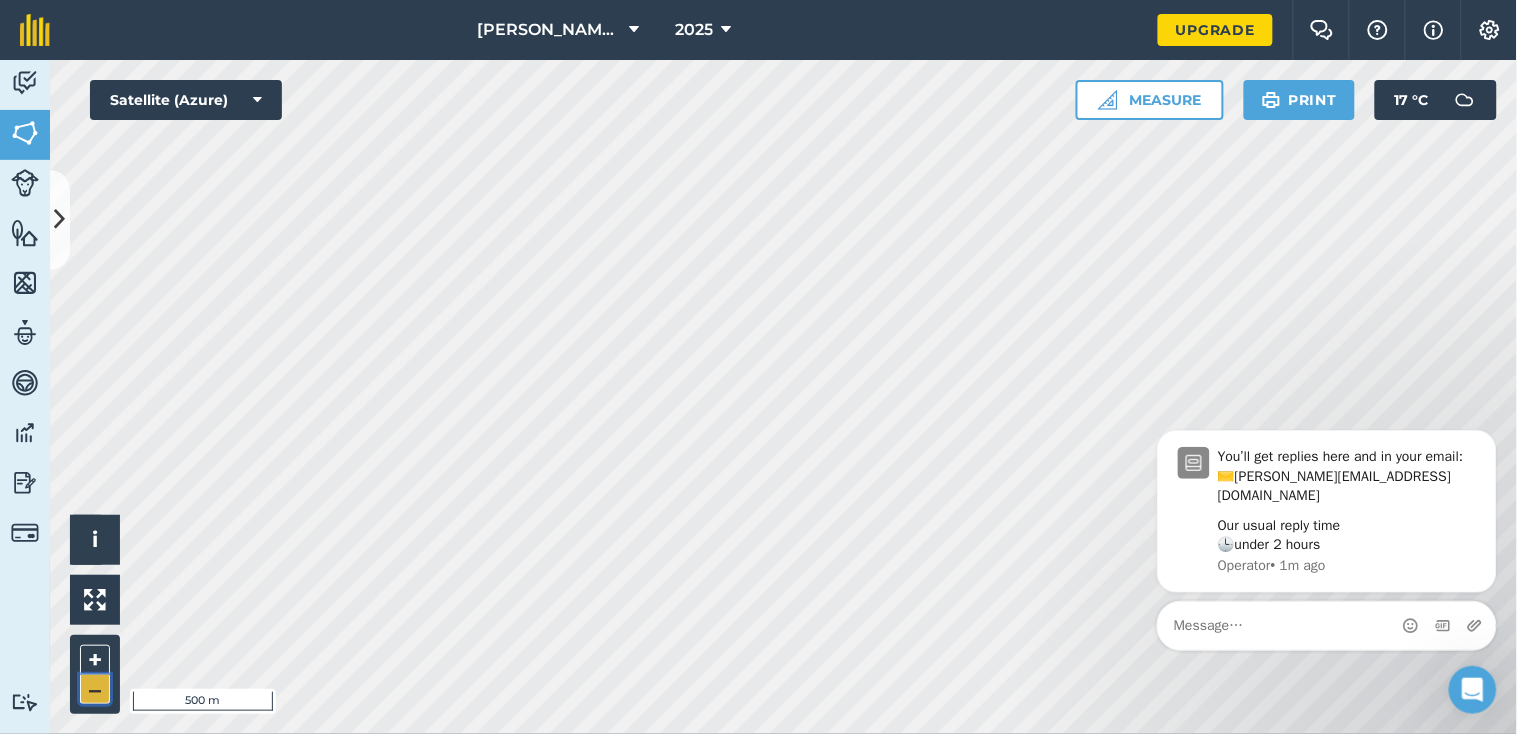 click on "–" at bounding box center (95, 689) 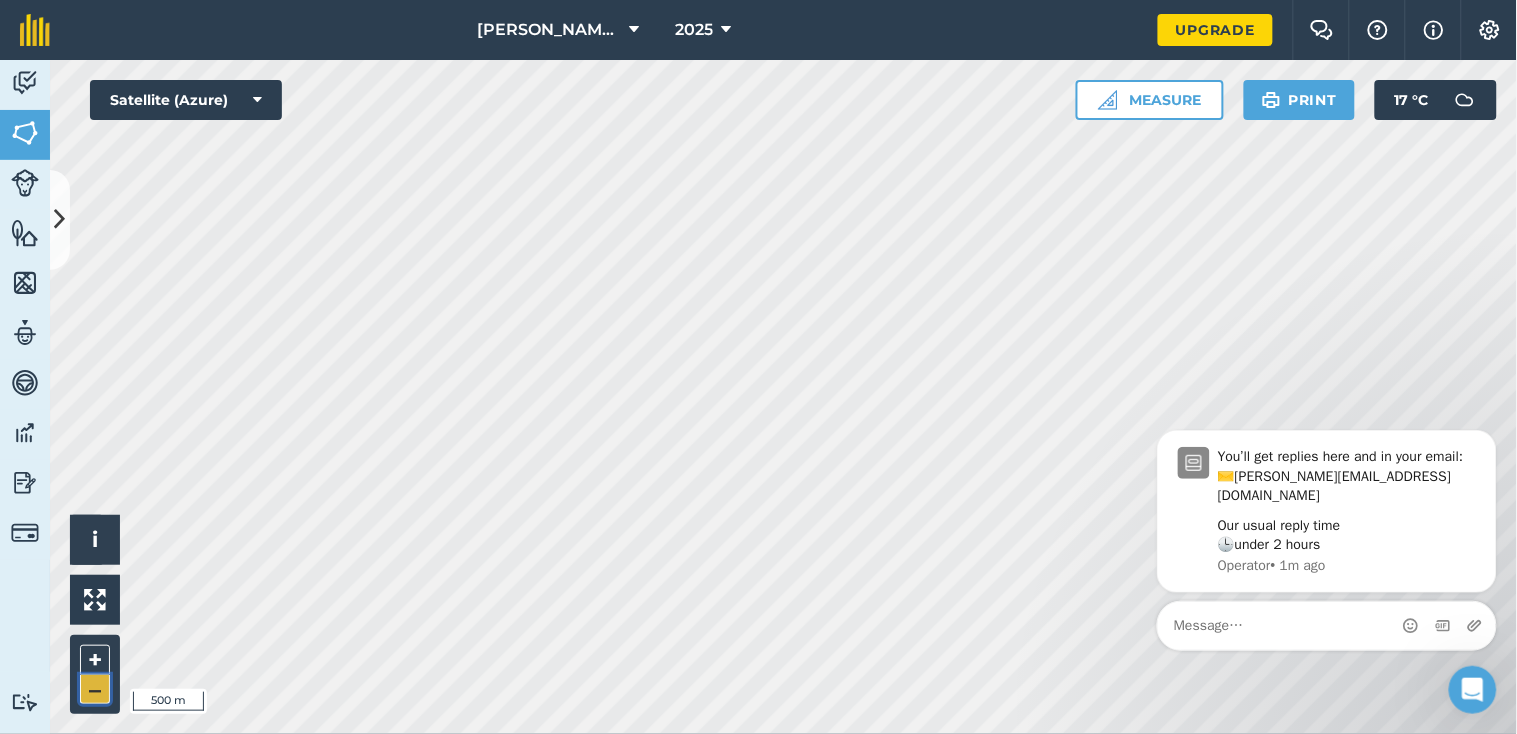 click on "–" at bounding box center [95, 689] 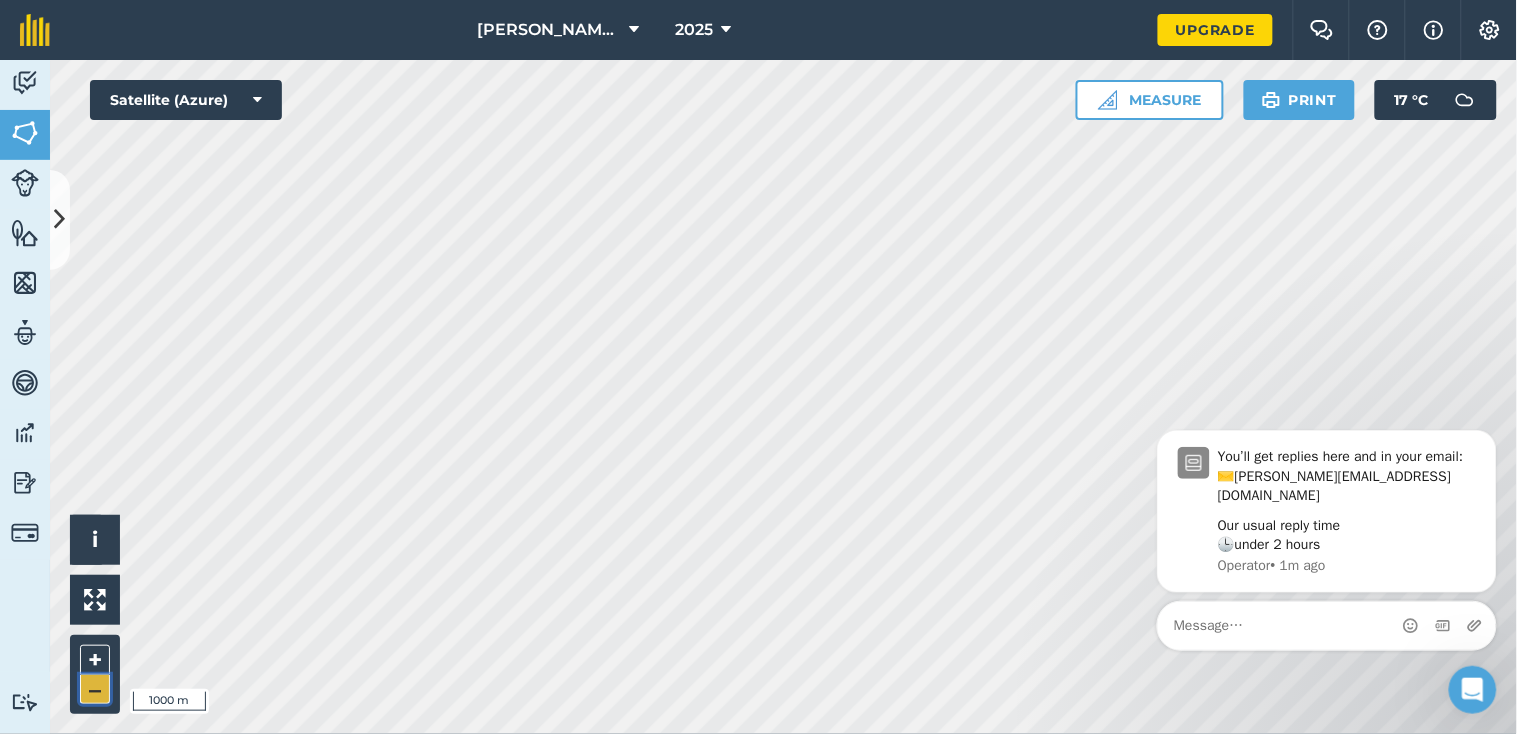 click on "–" at bounding box center (95, 689) 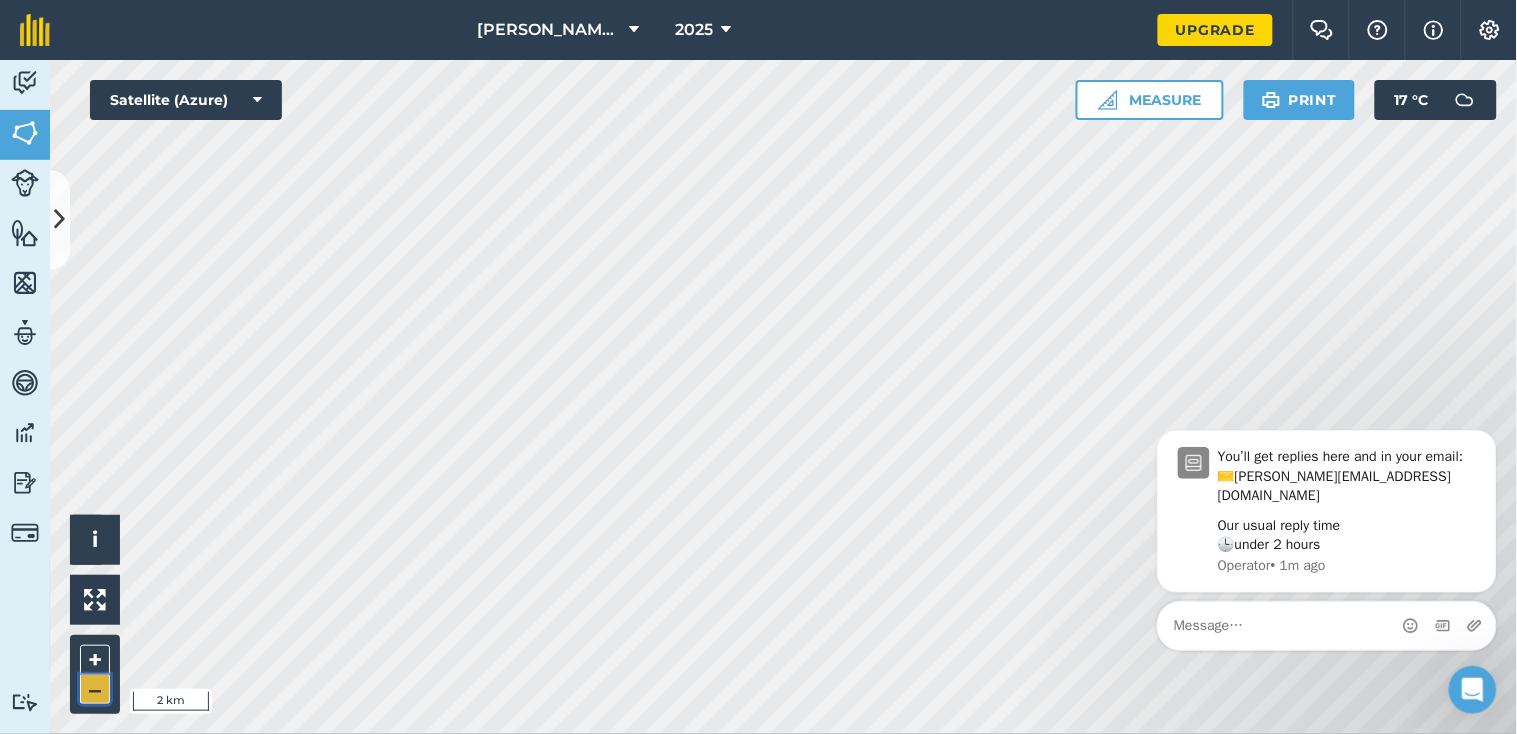 click on "–" at bounding box center (95, 689) 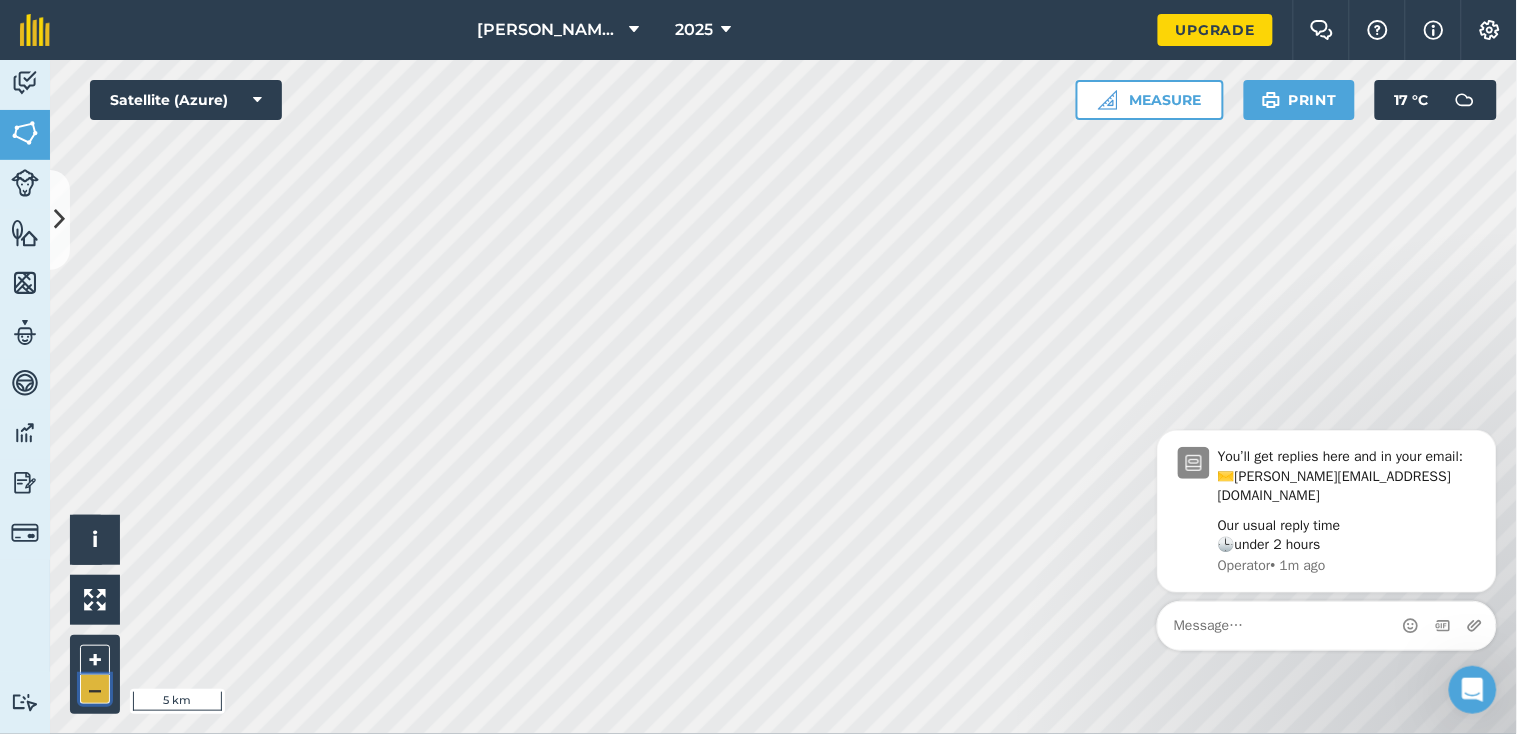 click on "–" at bounding box center (95, 689) 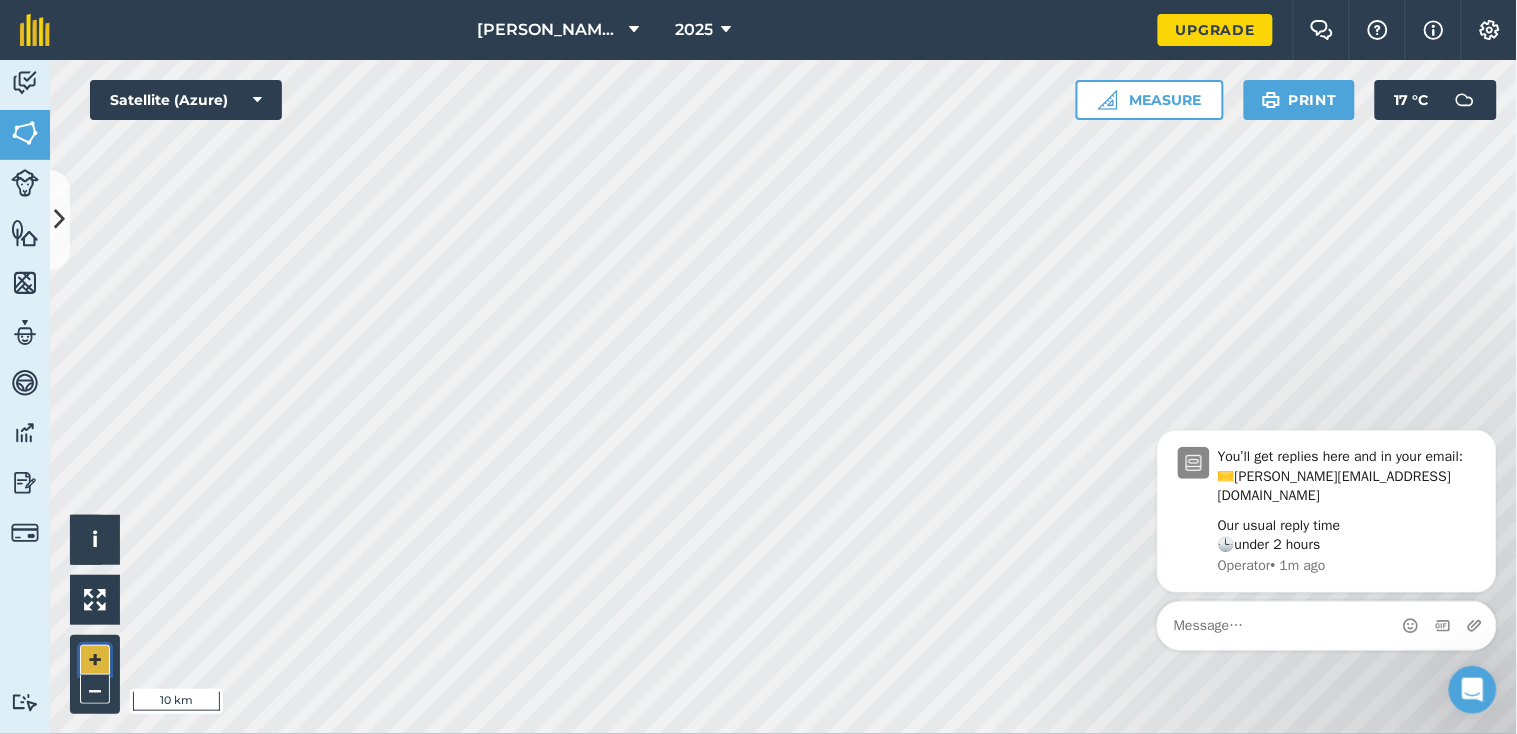 click on "+" at bounding box center [95, 660] 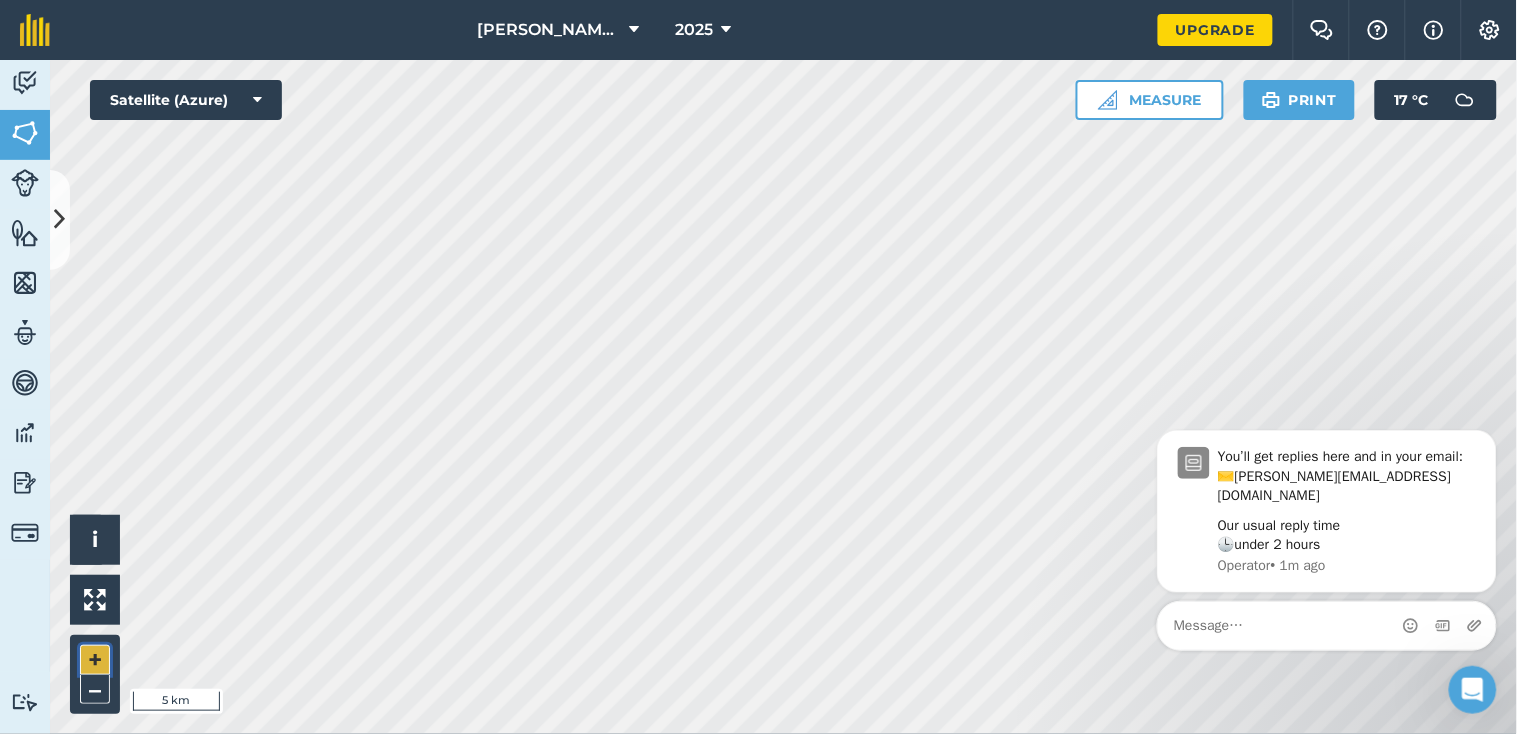 click on "+" at bounding box center [95, 660] 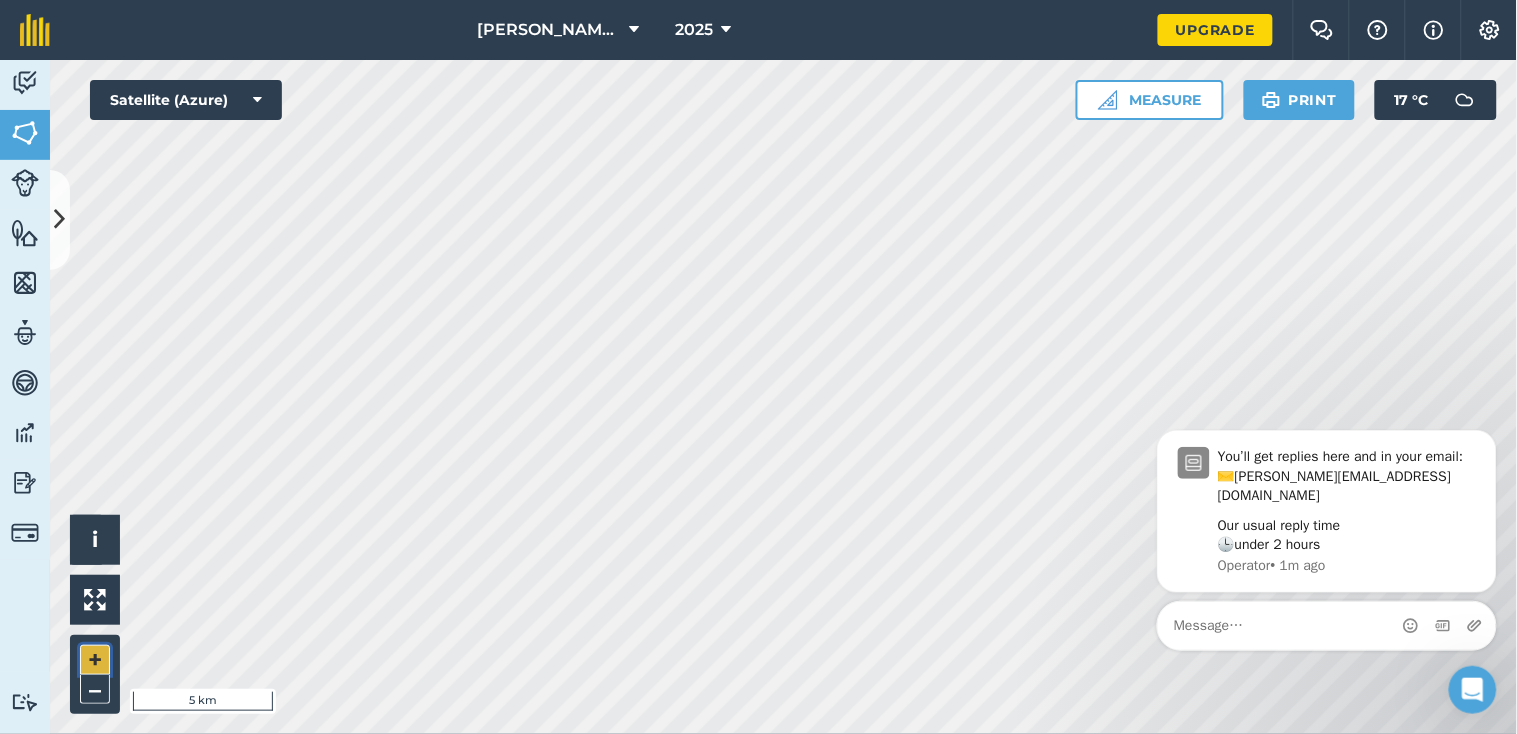 click on "+" at bounding box center (95, 660) 